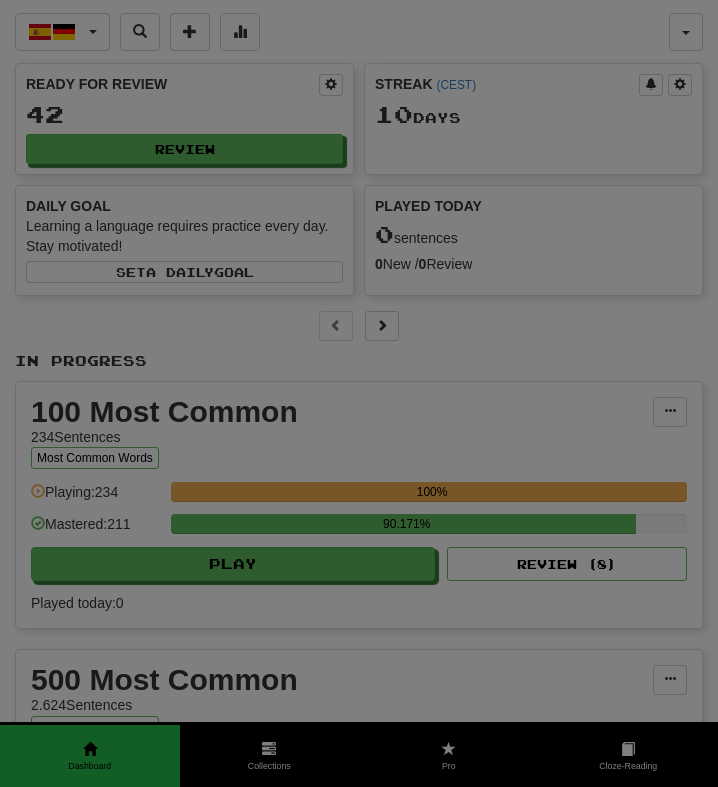 scroll, scrollTop: 0, scrollLeft: 0, axis: both 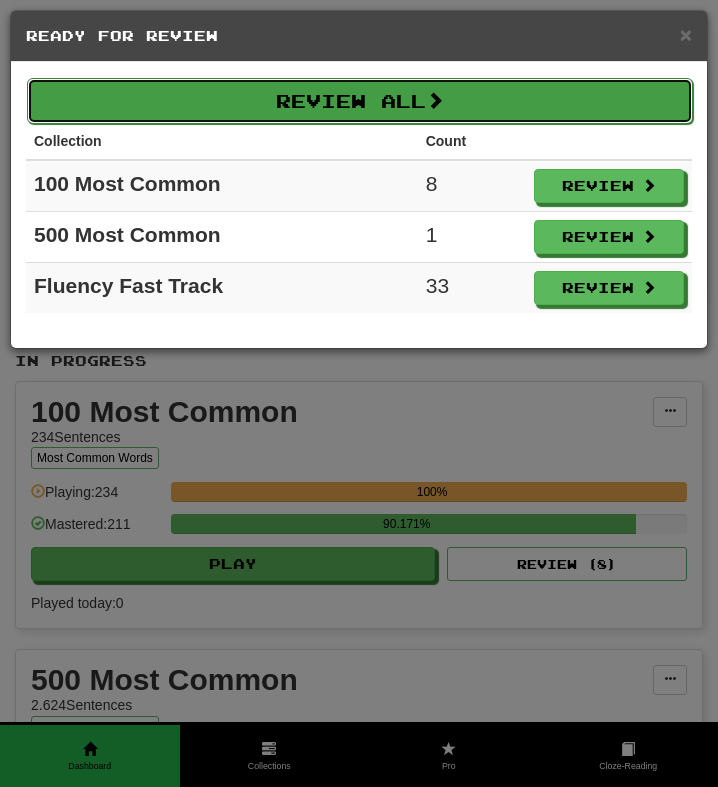 click on "Review All" at bounding box center [360, 101] 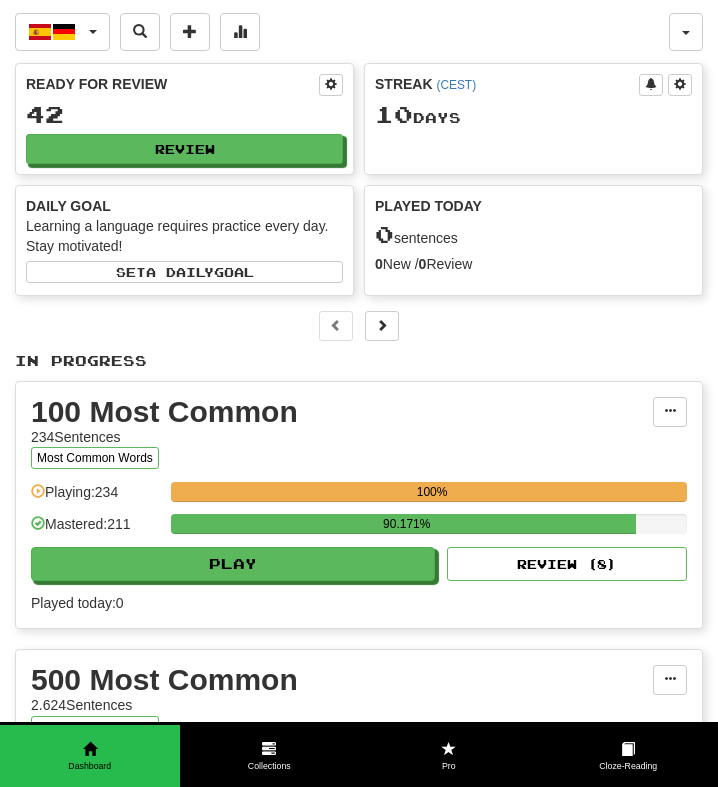 select on "**" 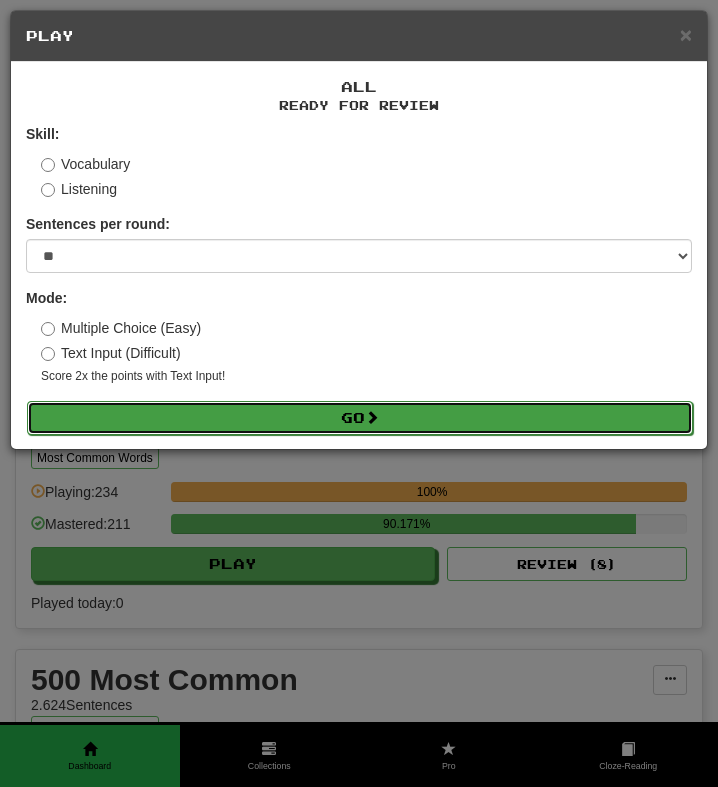 click on "Go" at bounding box center [360, 418] 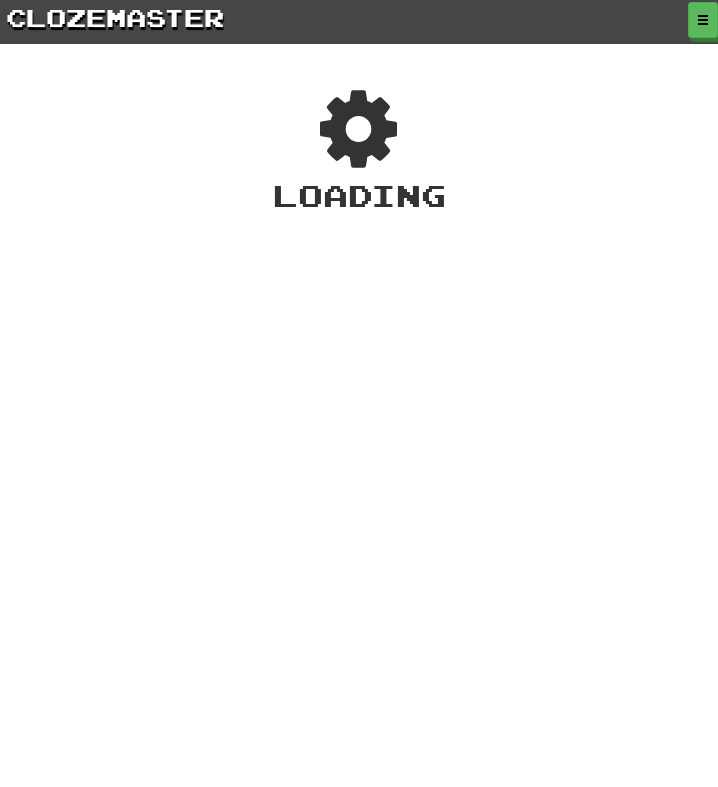 scroll, scrollTop: 0, scrollLeft: 0, axis: both 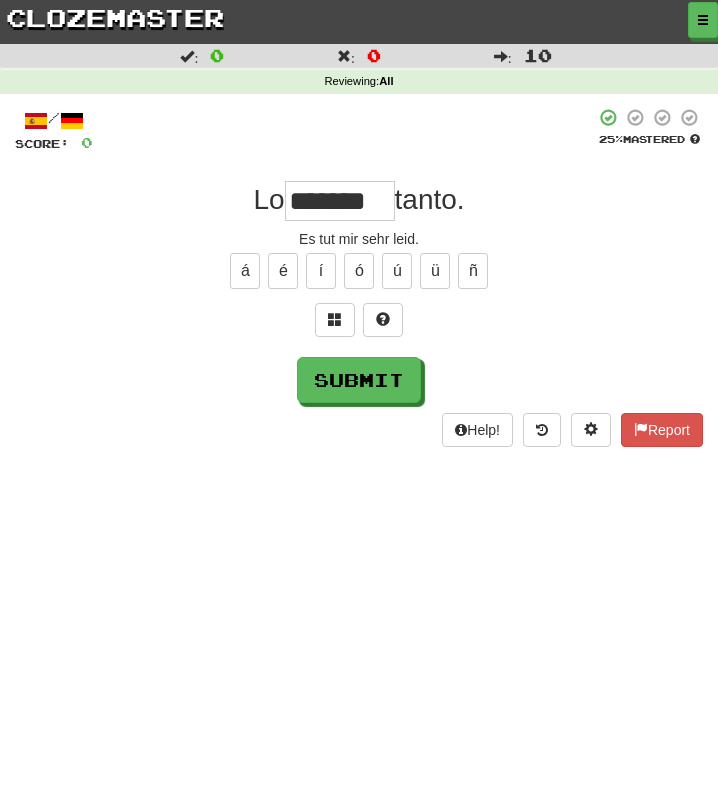 type on "*******" 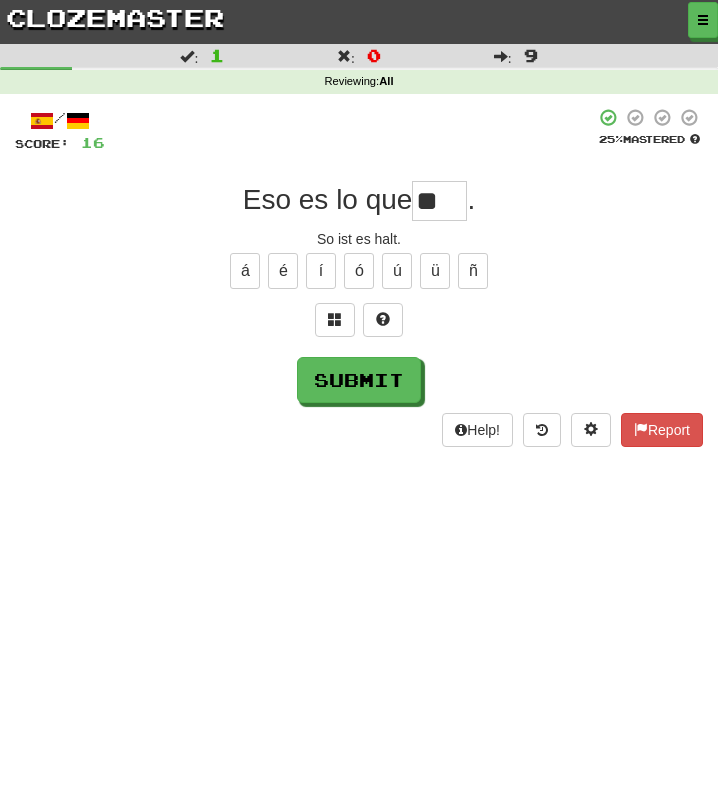 type on "*" 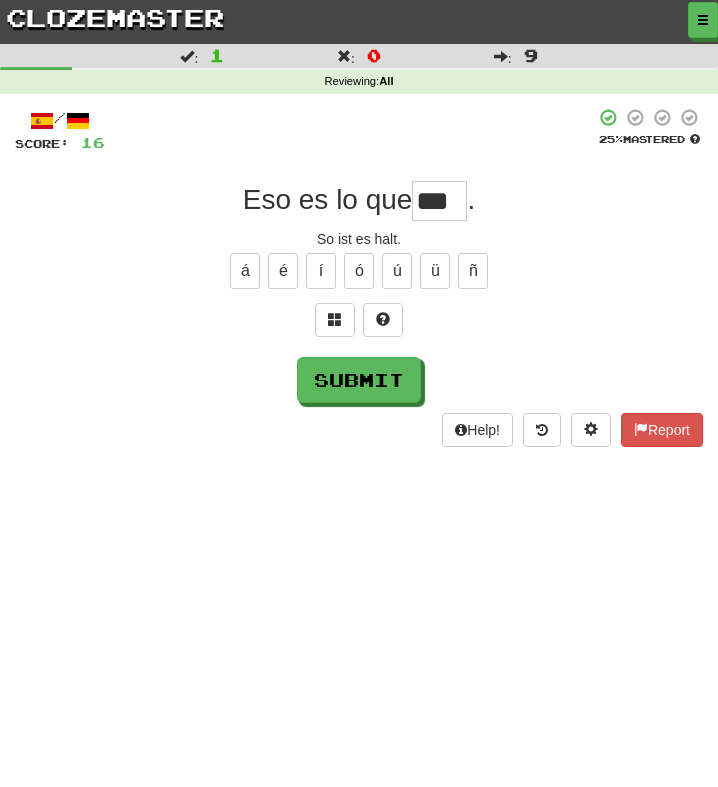 type on "***" 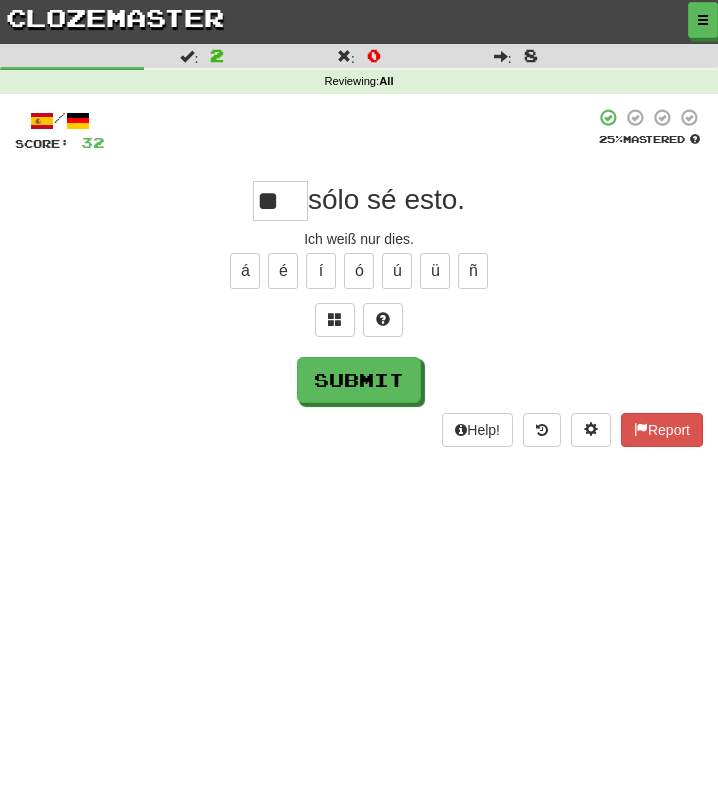 type on "*" 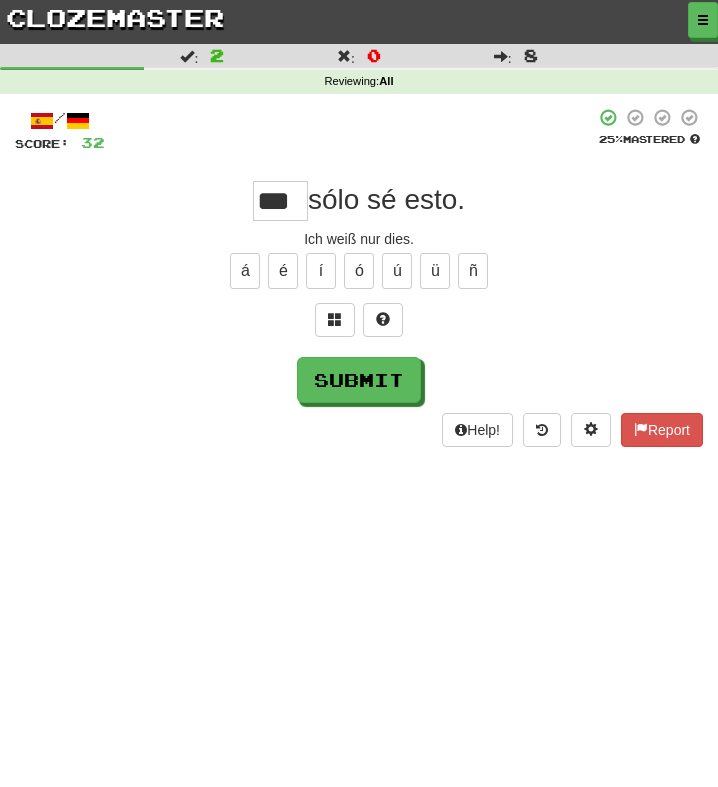 type on "***" 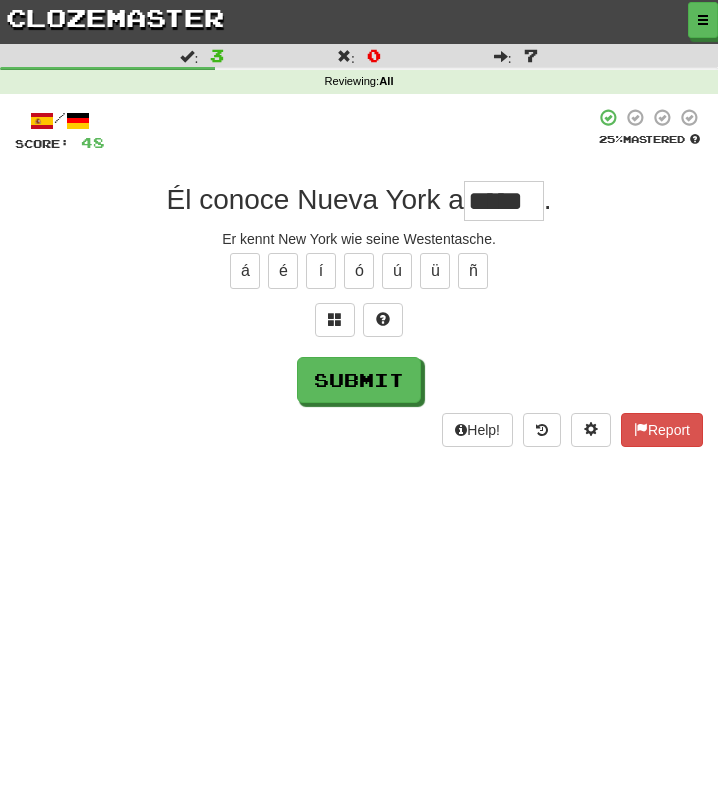 type on "*****" 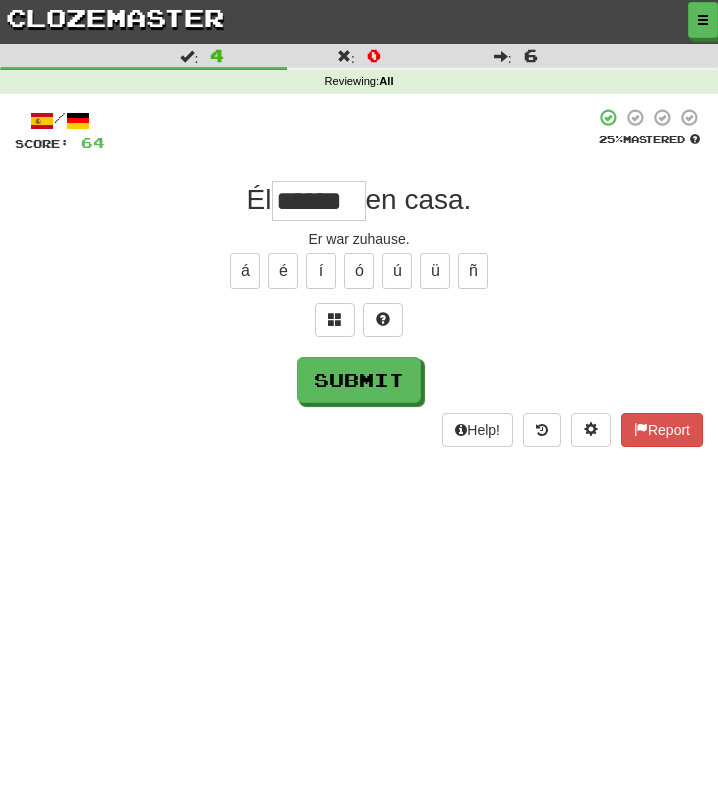 type on "******" 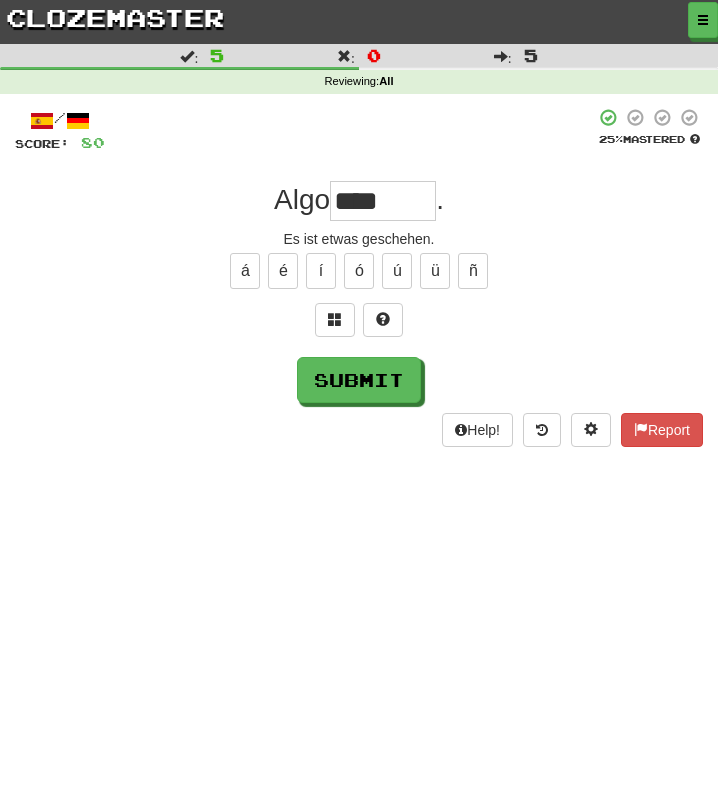 type on "***" 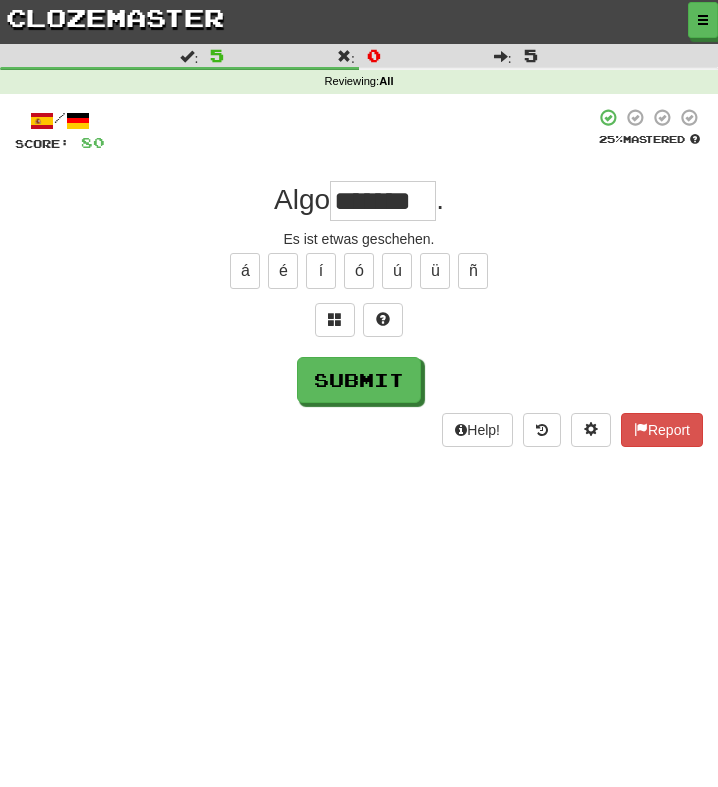 type on "*******" 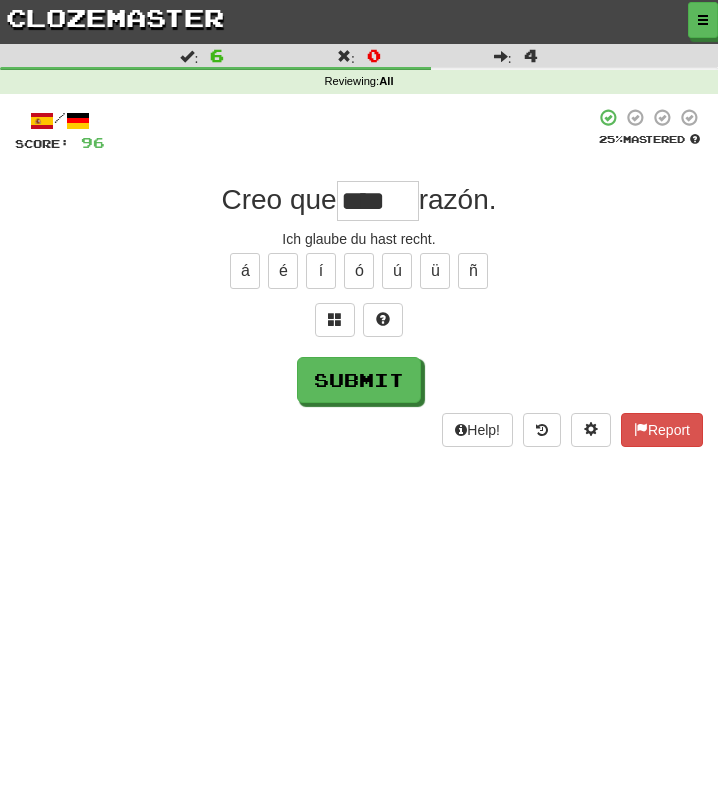 type on "*****" 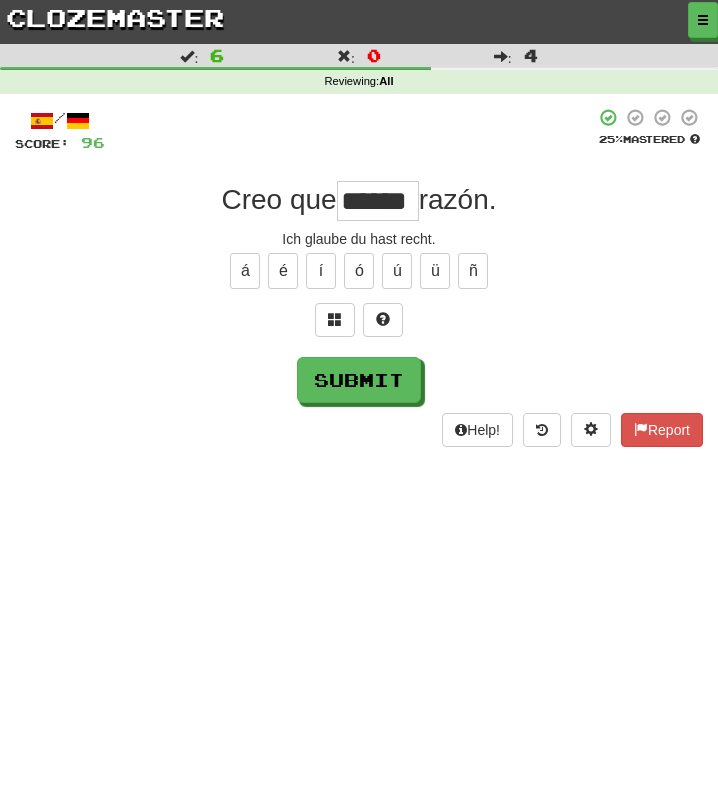 type on "******" 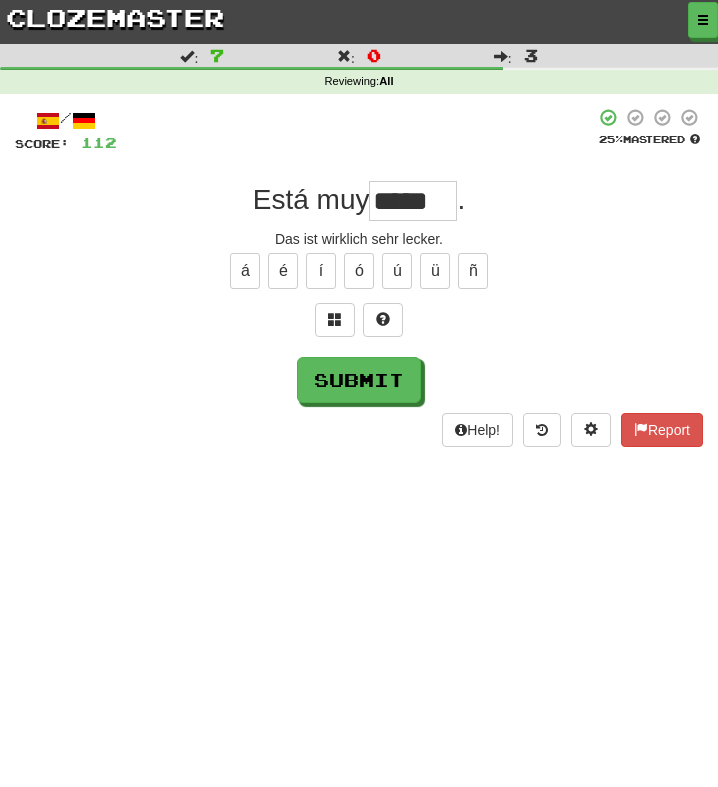 type on "*****" 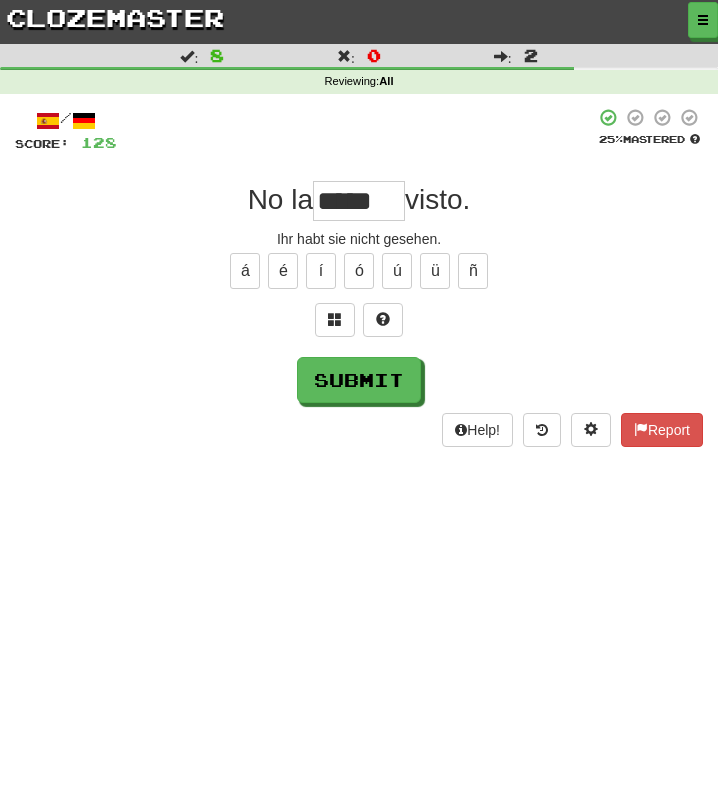 type on "******" 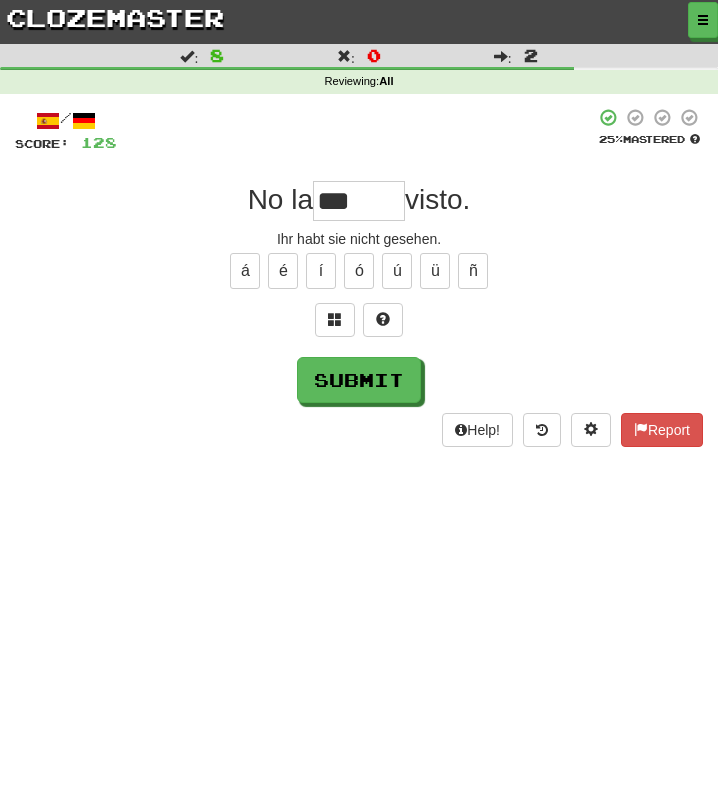 type on "***" 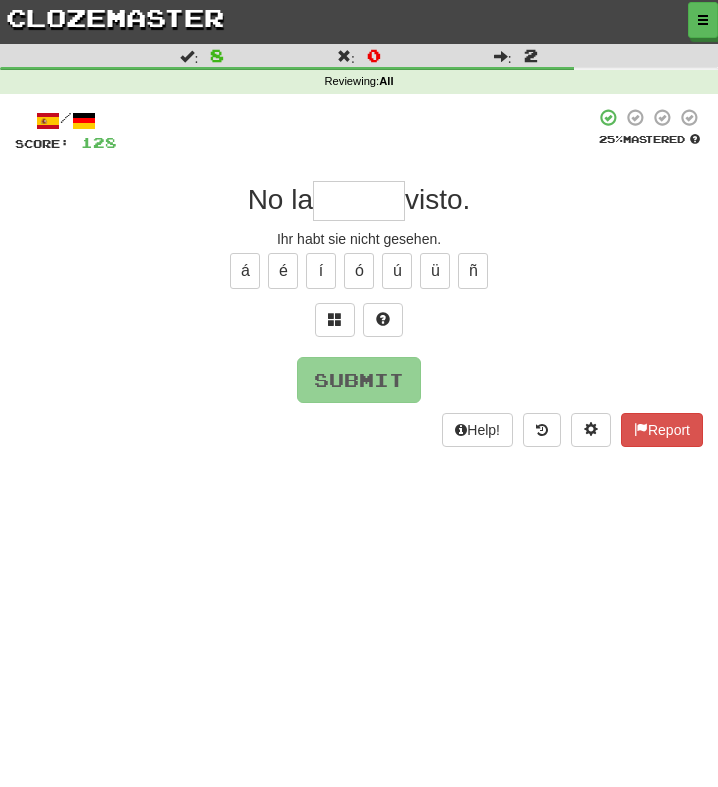 type on "******" 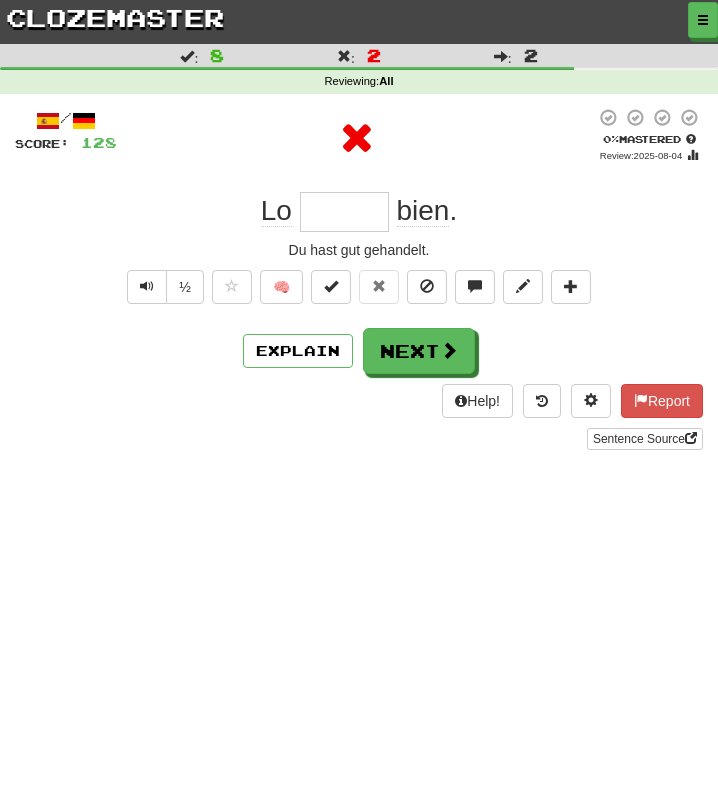 type on "*******" 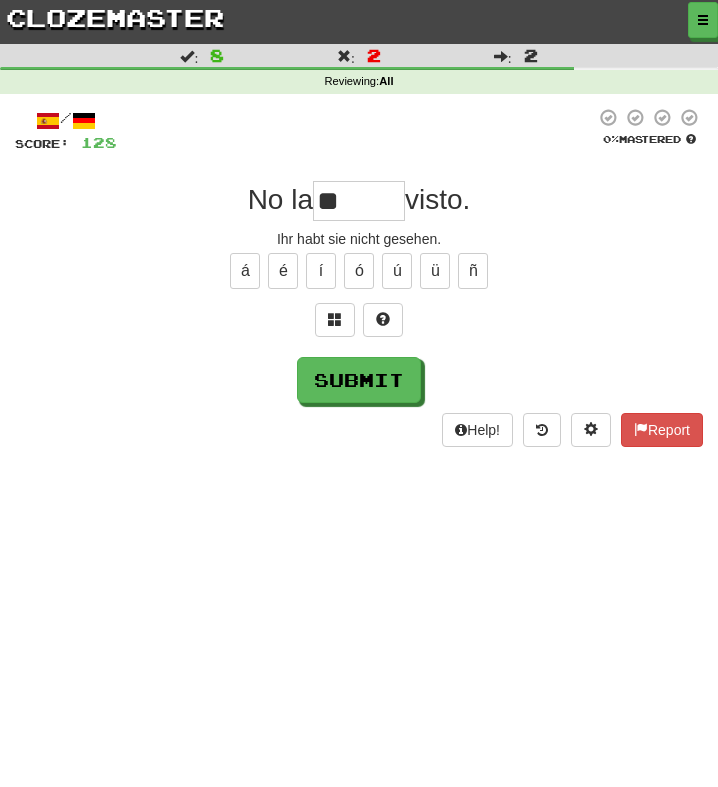 type on "*" 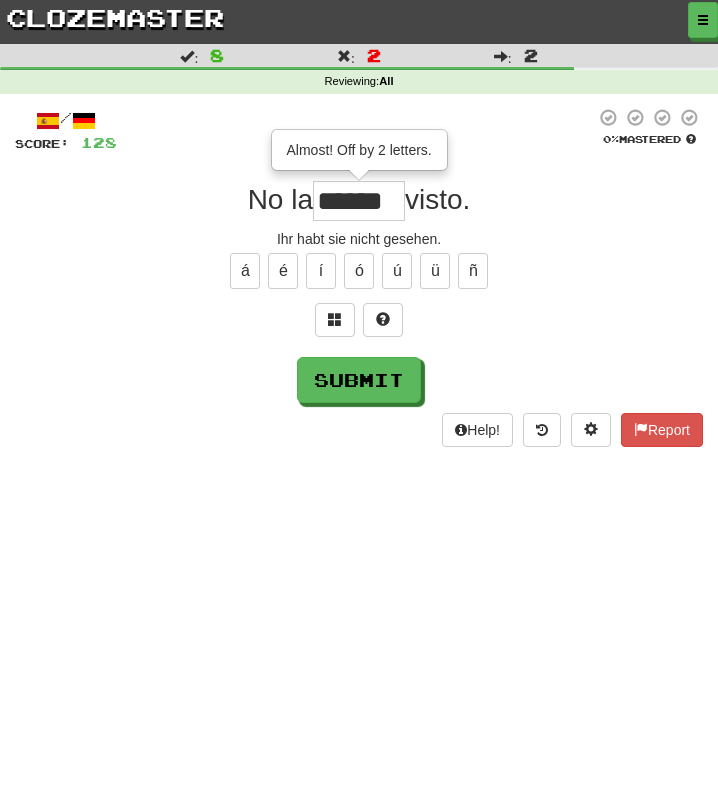 type on "******" 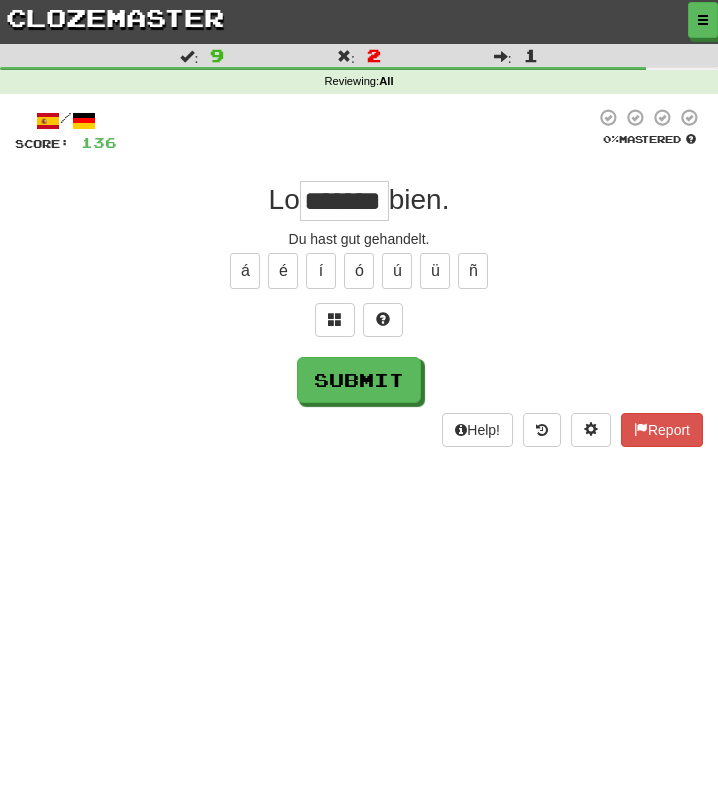 type on "*******" 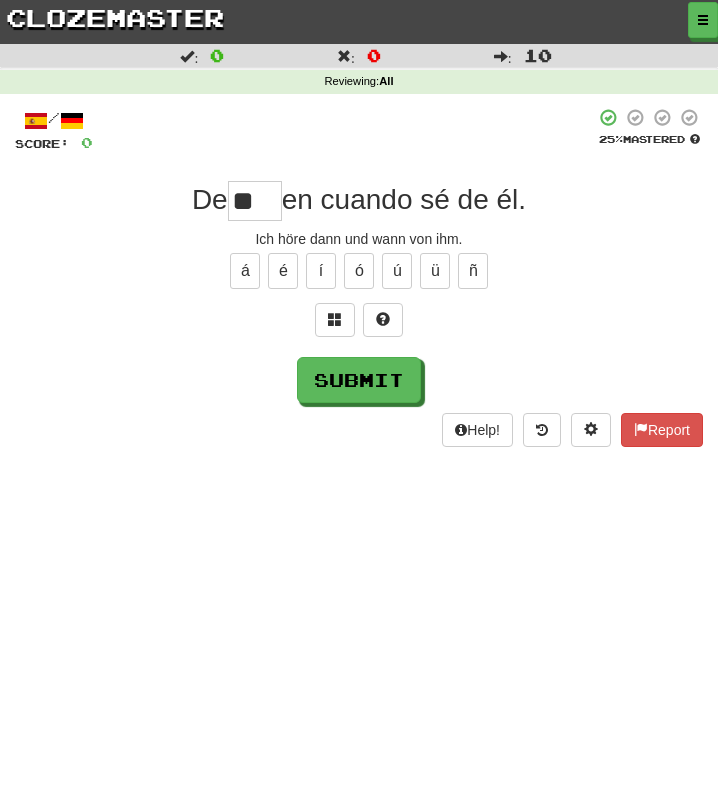 type on "*" 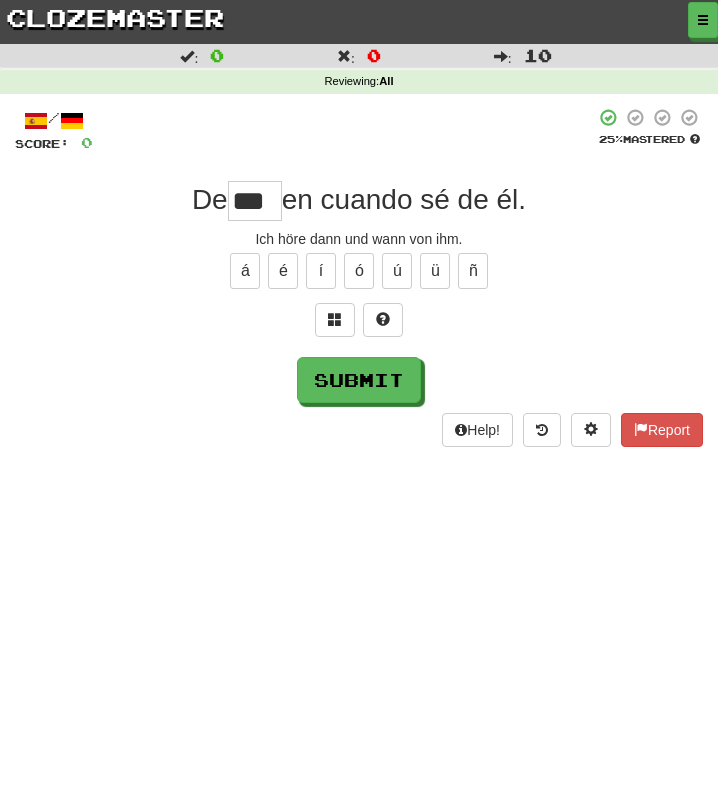 scroll, scrollTop: 0, scrollLeft: 0, axis: both 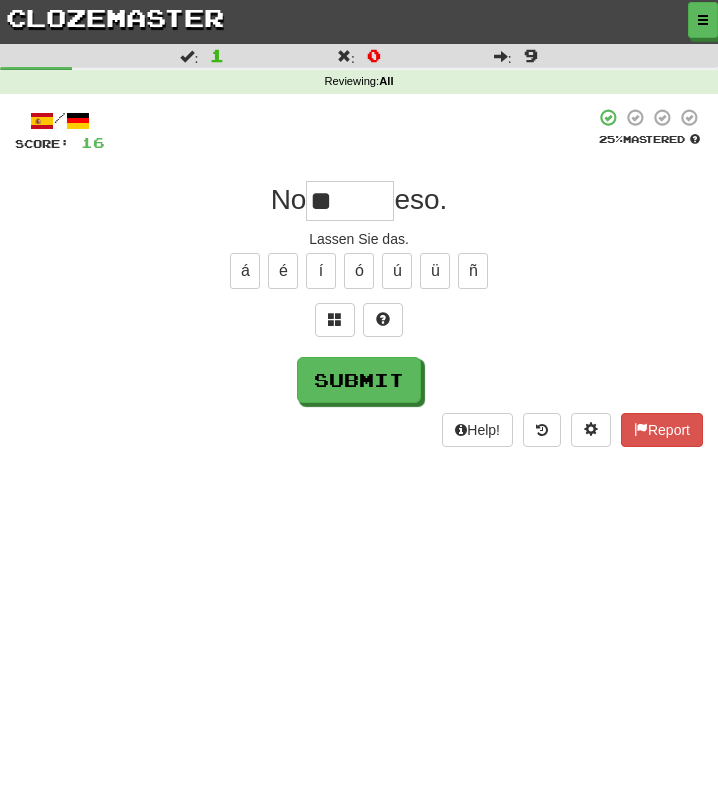 type on "*" 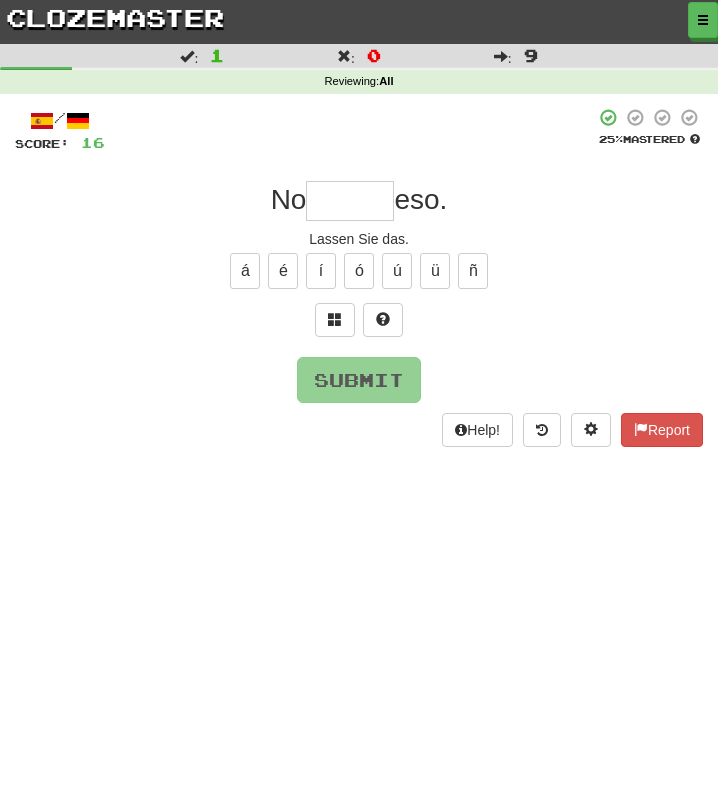 type on "*****" 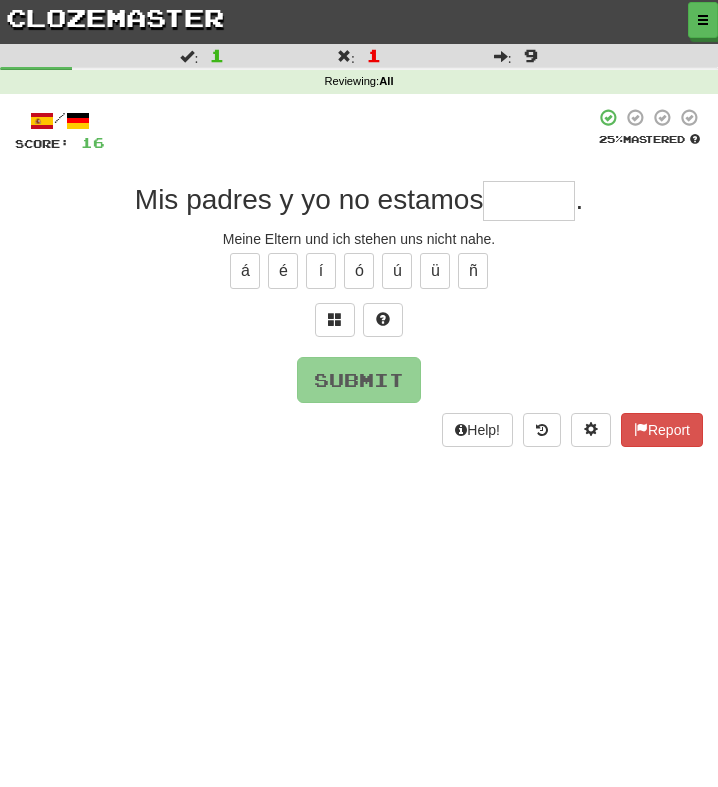 type on "*" 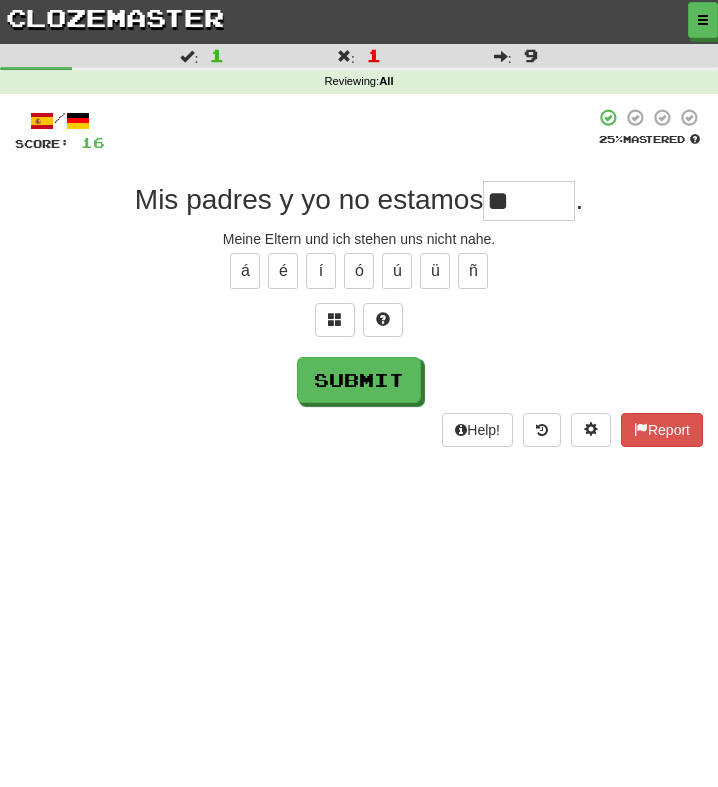 type on "*" 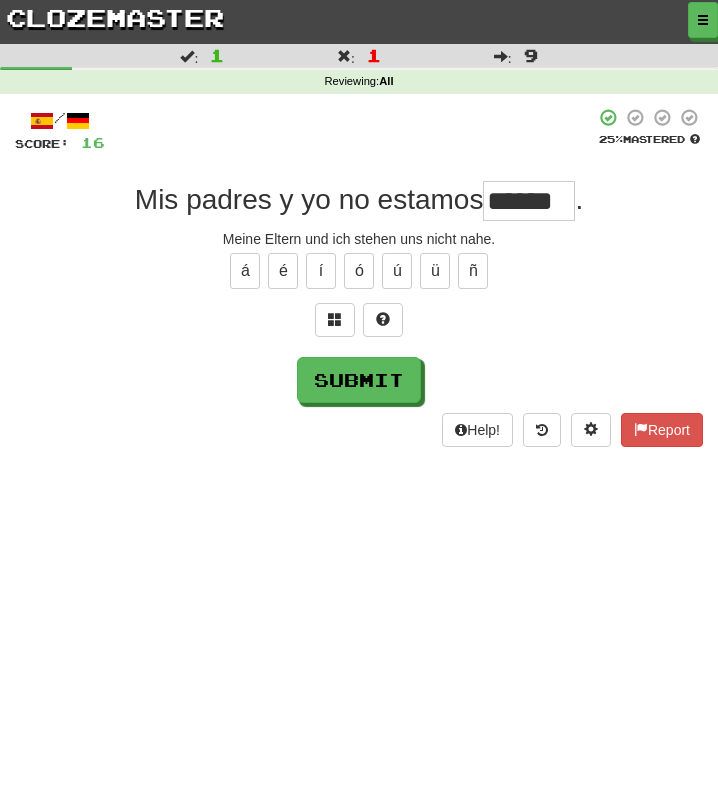 type on "******" 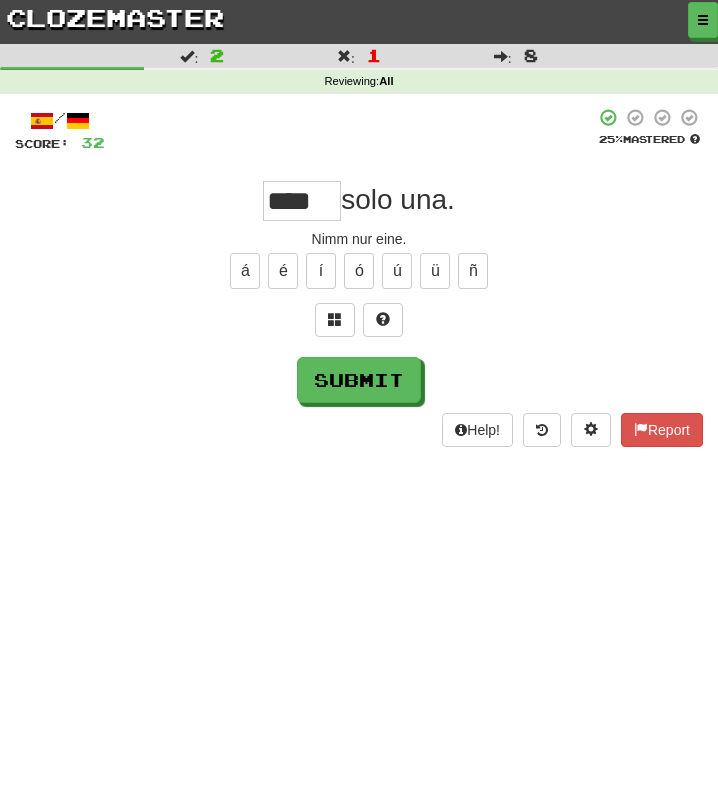 type on "****" 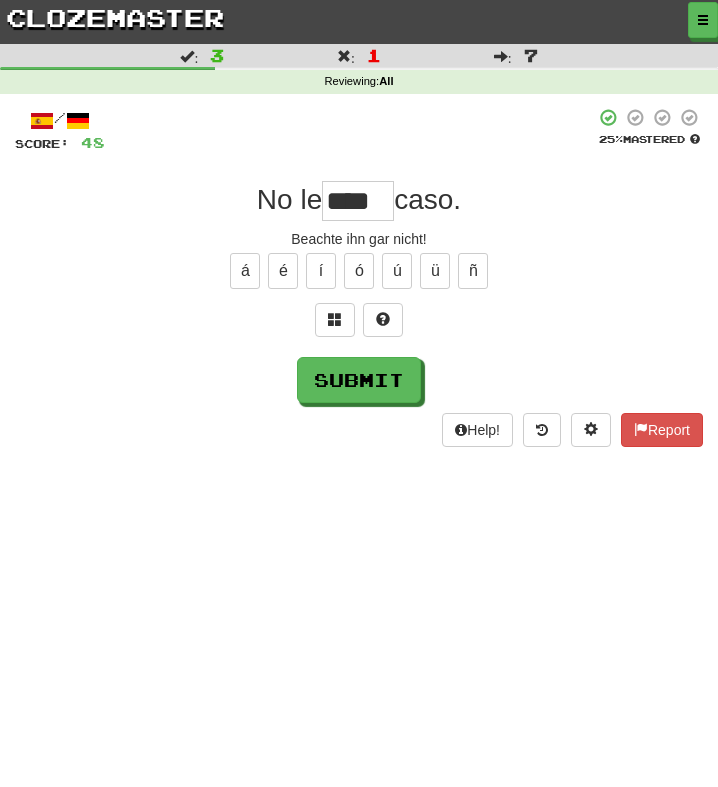 type on "****" 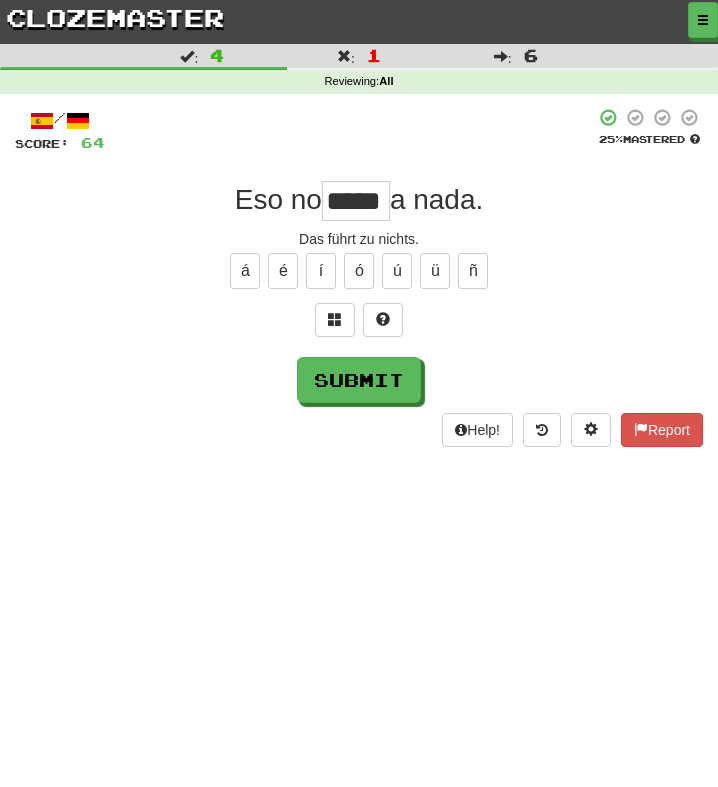 scroll, scrollTop: 0, scrollLeft: 7, axis: horizontal 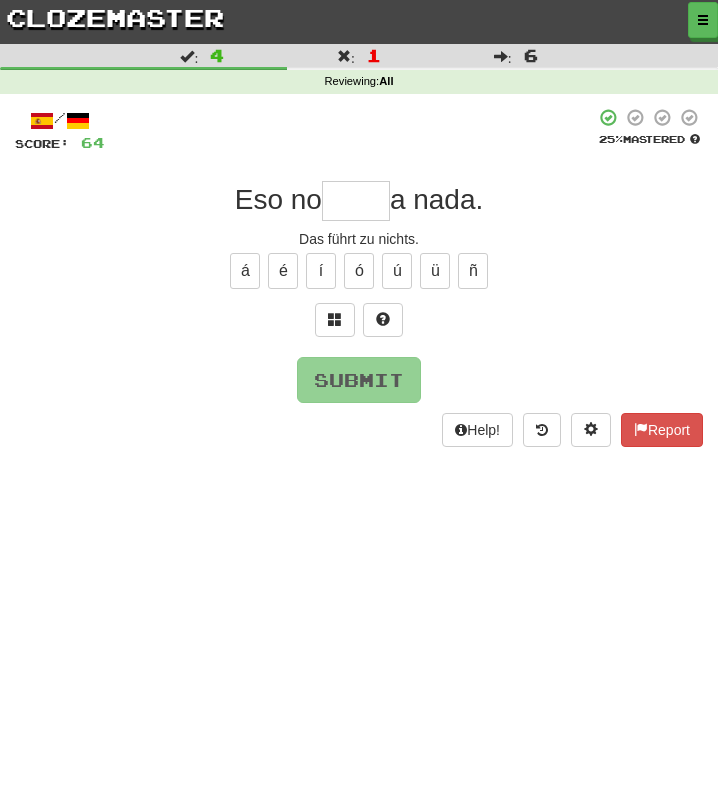 type on "*" 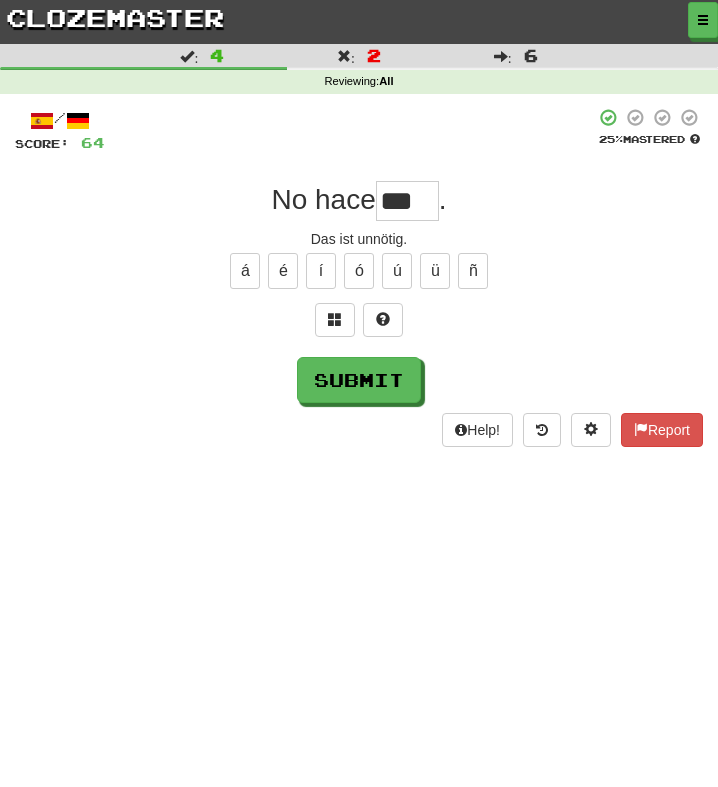 scroll, scrollTop: 0, scrollLeft: 0, axis: both 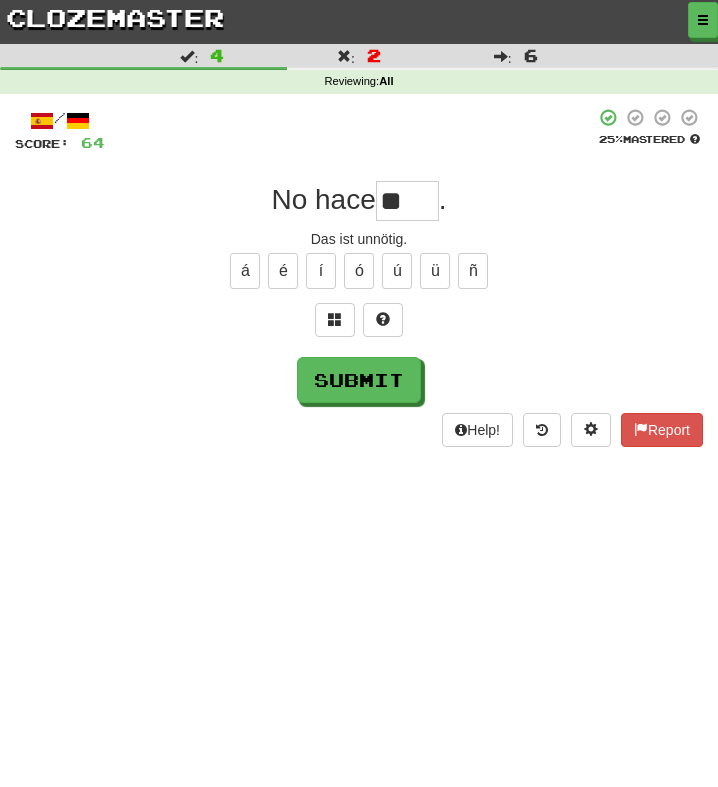 type on "*" 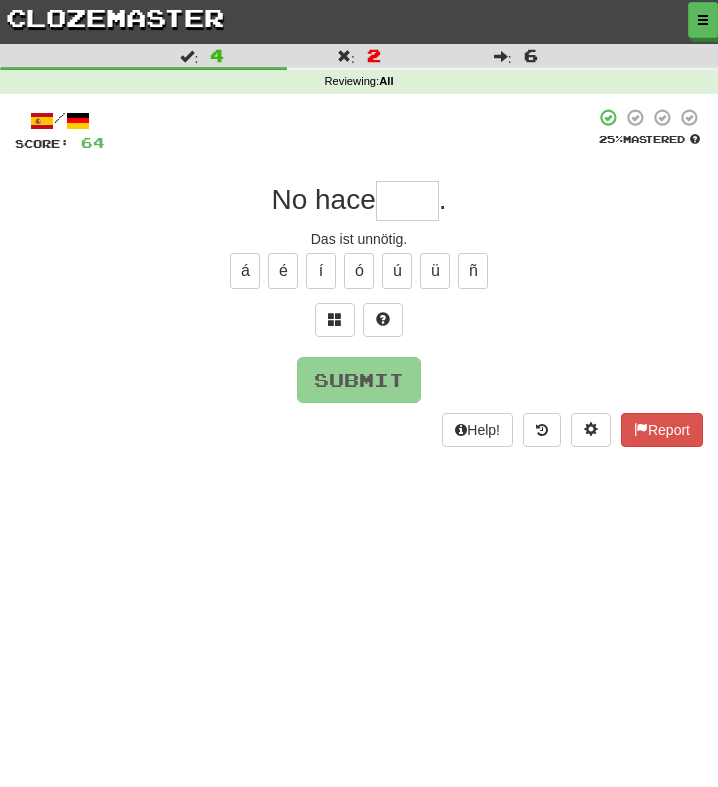 type on "*****" 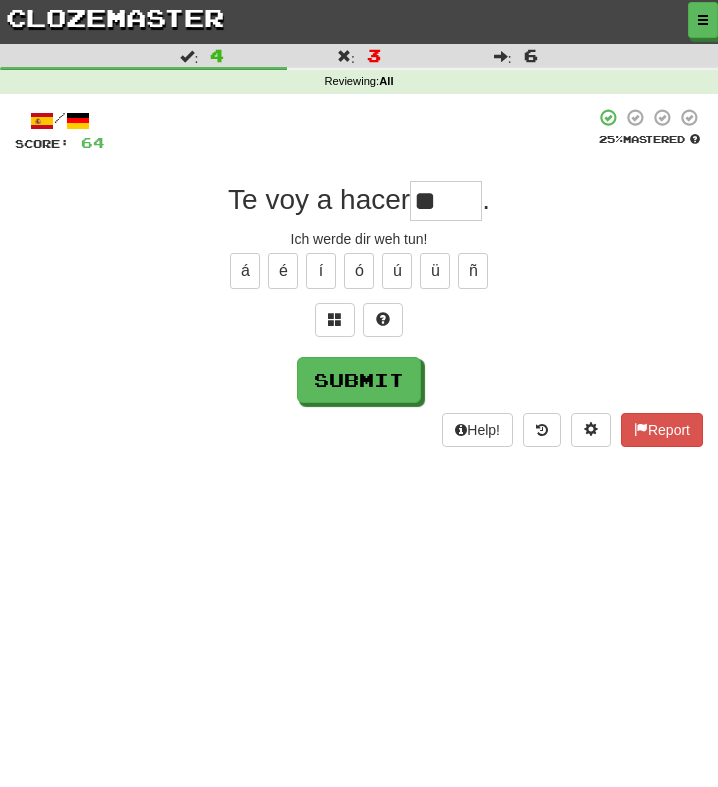 type on "*" 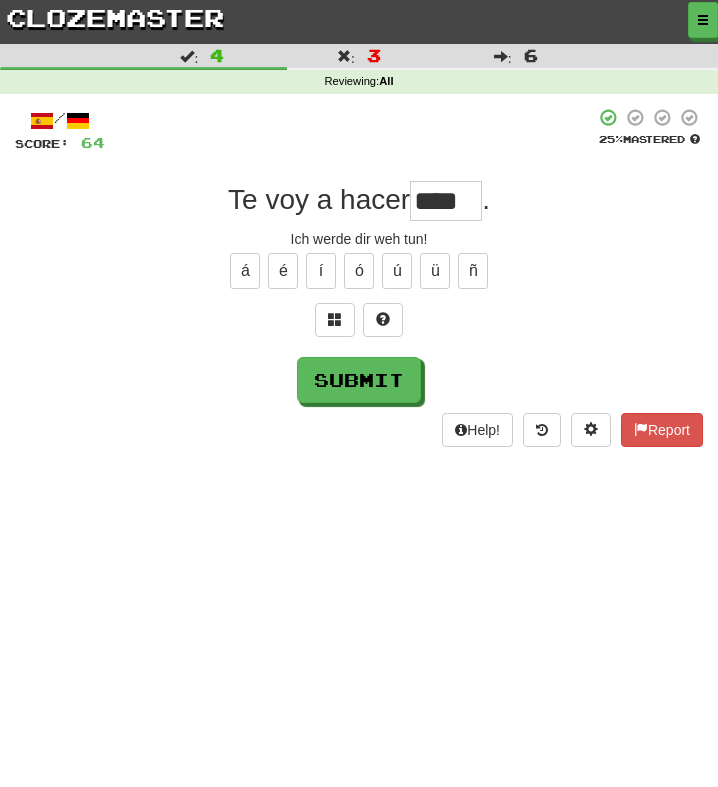 type on "****" 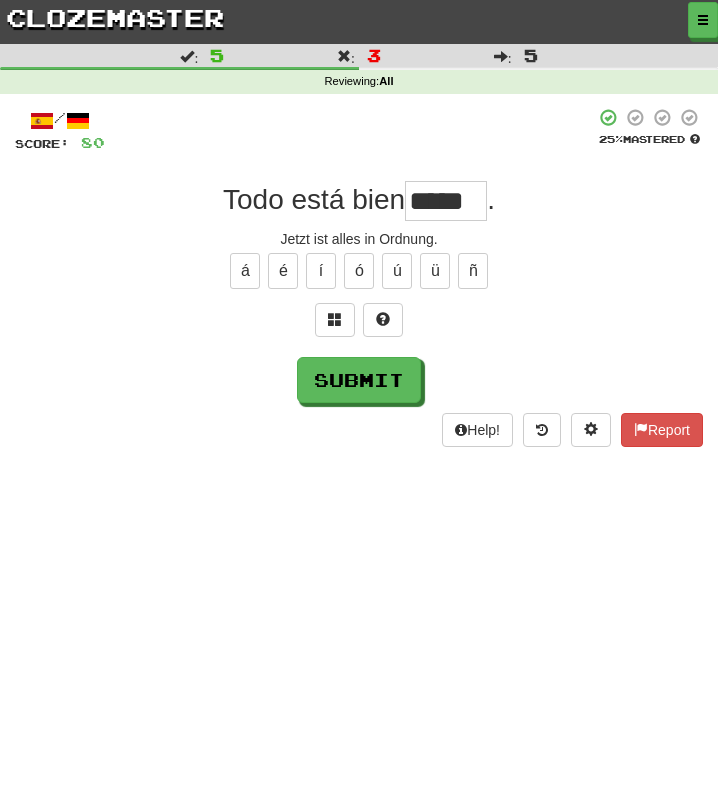 type on "*****" 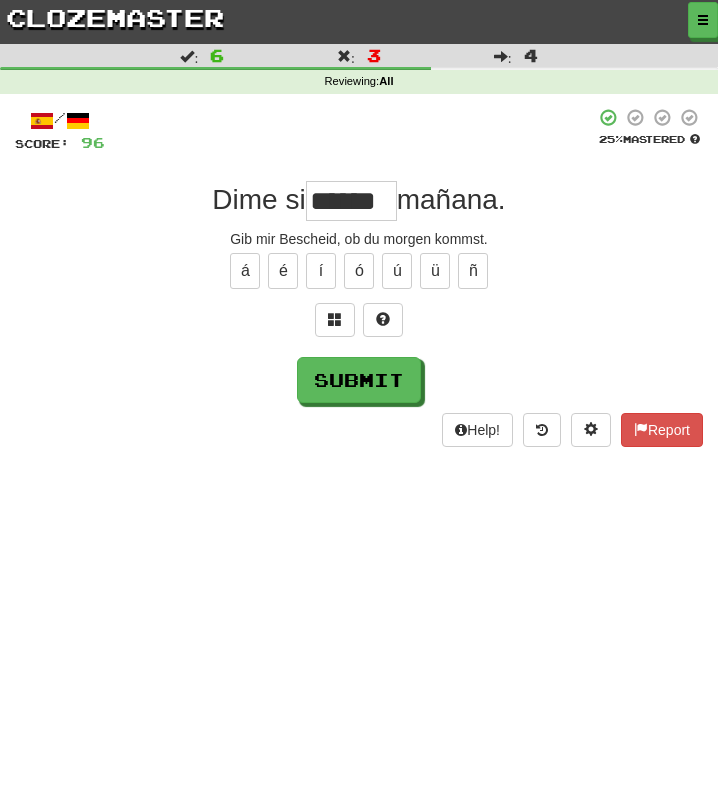 type on "******" 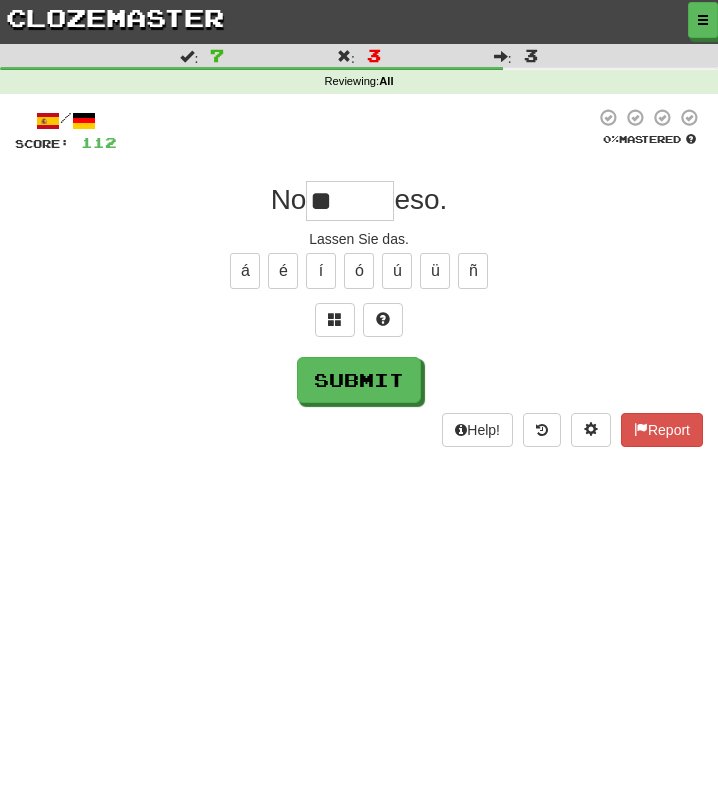 type on "*" 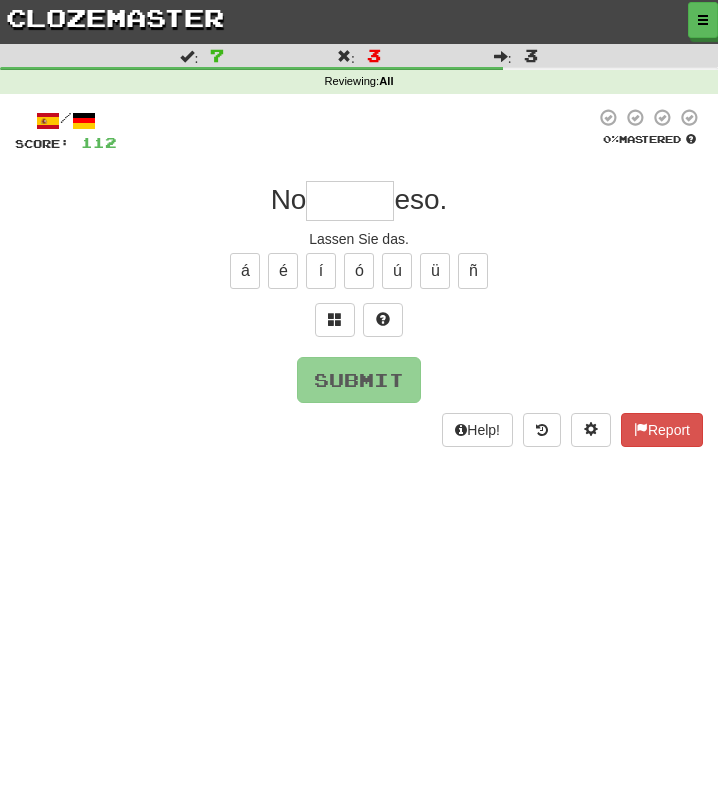 type on "*****" 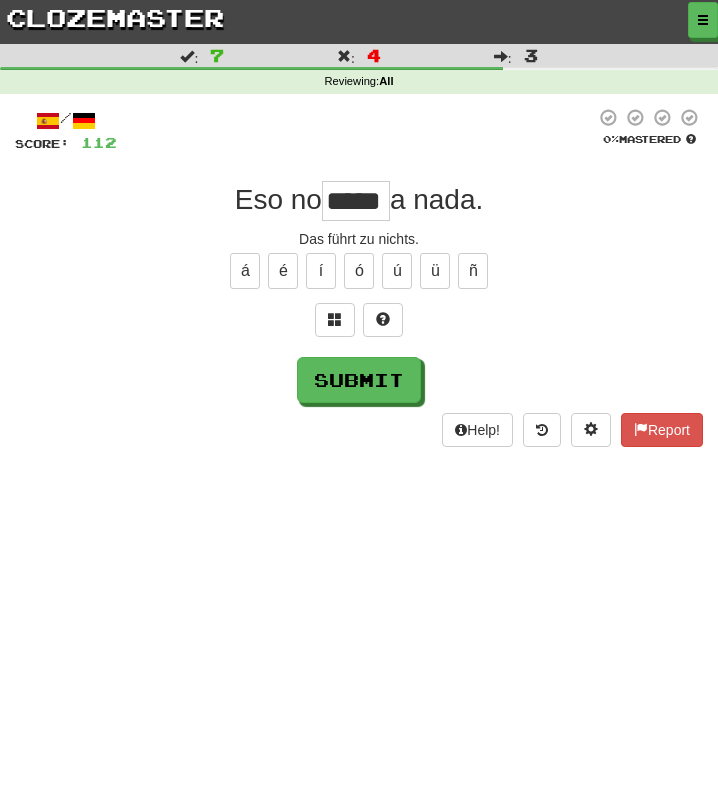 type on "*****" 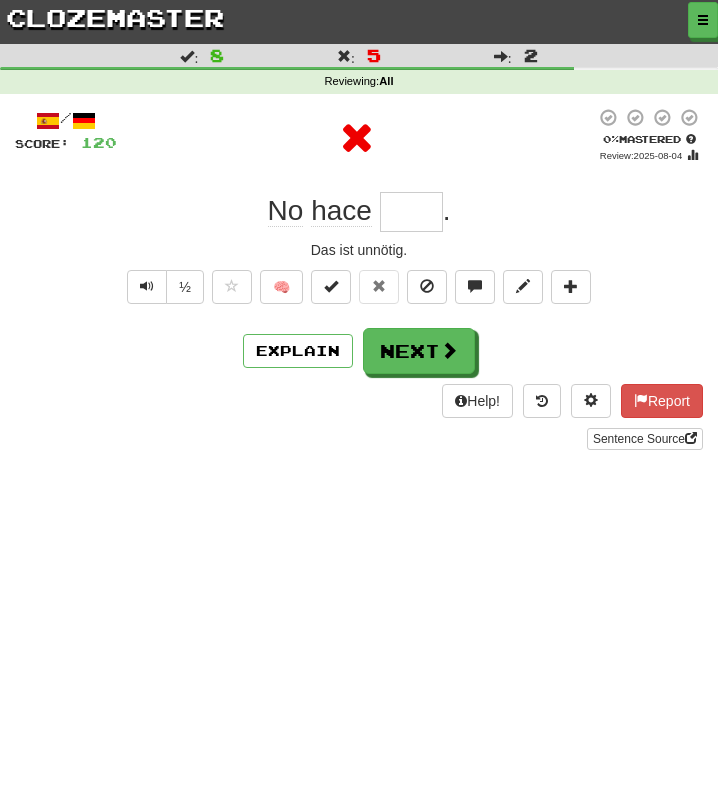 type on "*****" 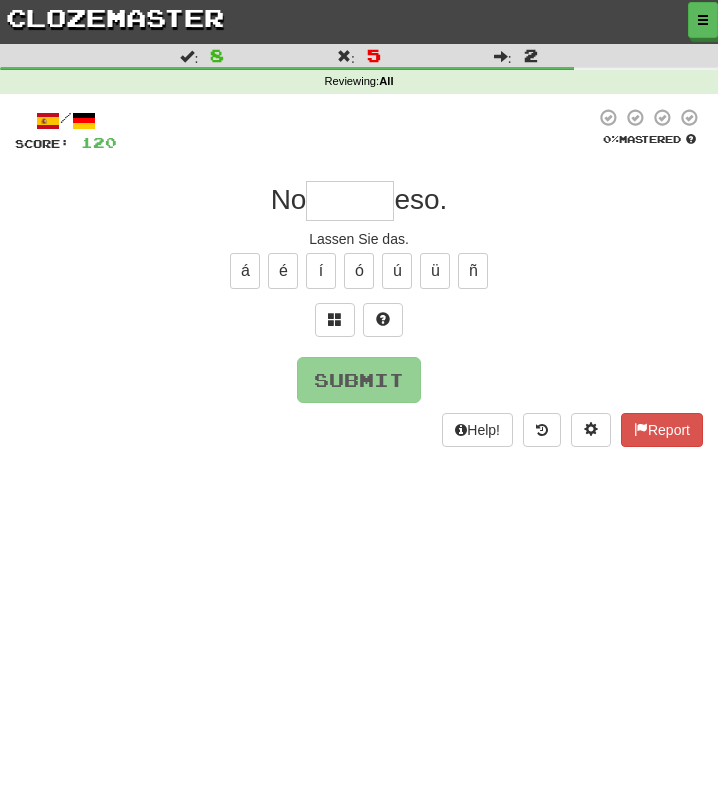 type on "*****" 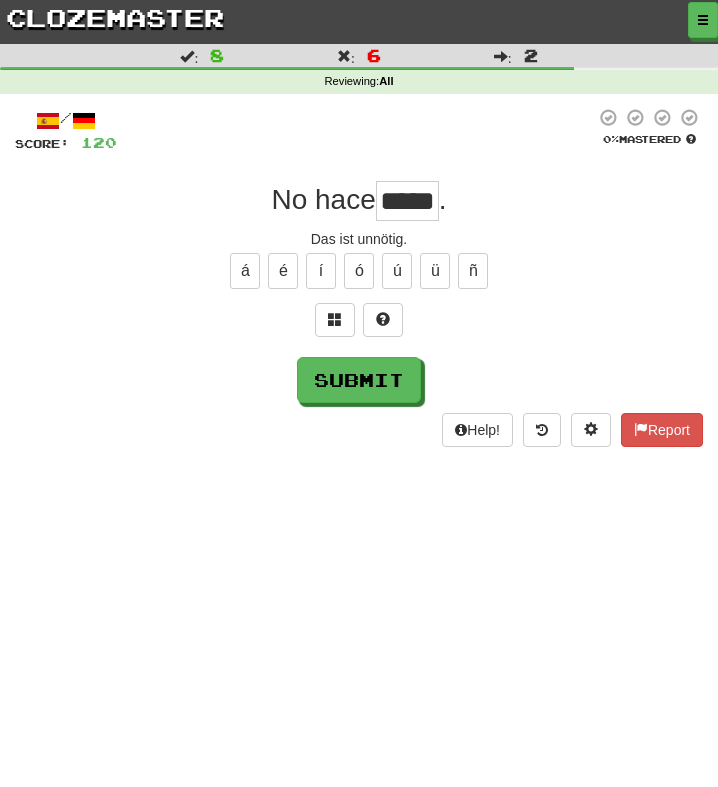 type on "*****" 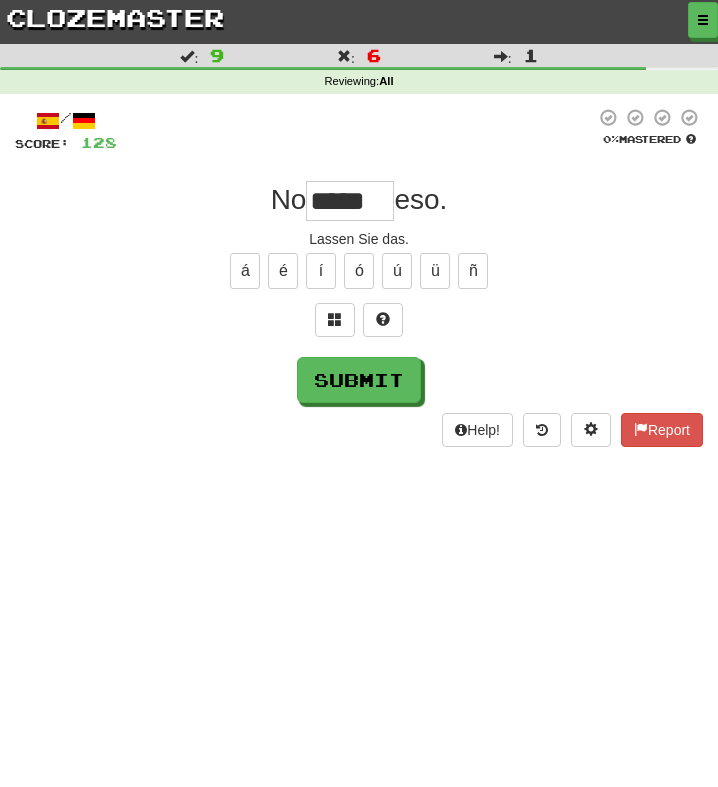 type on "*****" 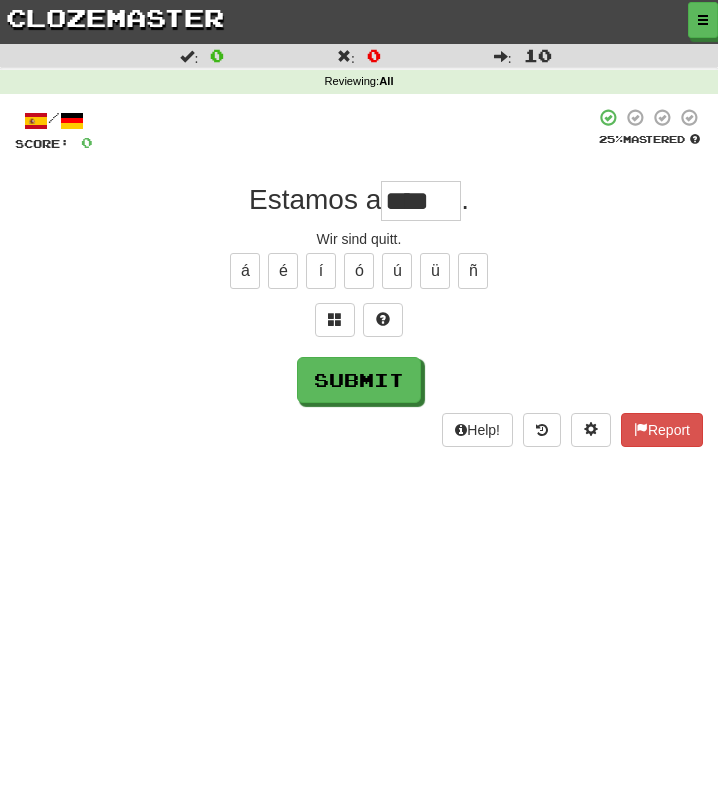 type on "****" 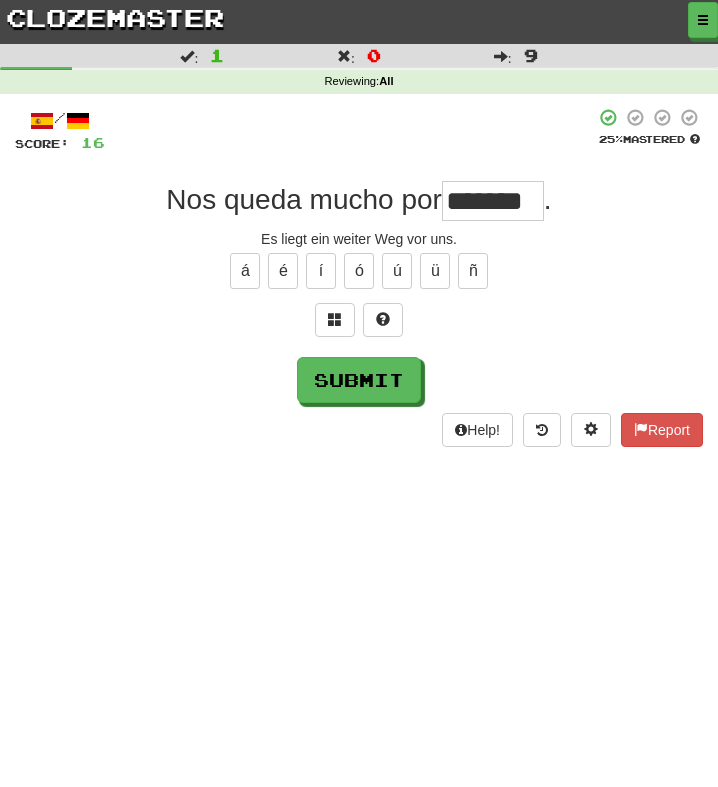 type on "*******" 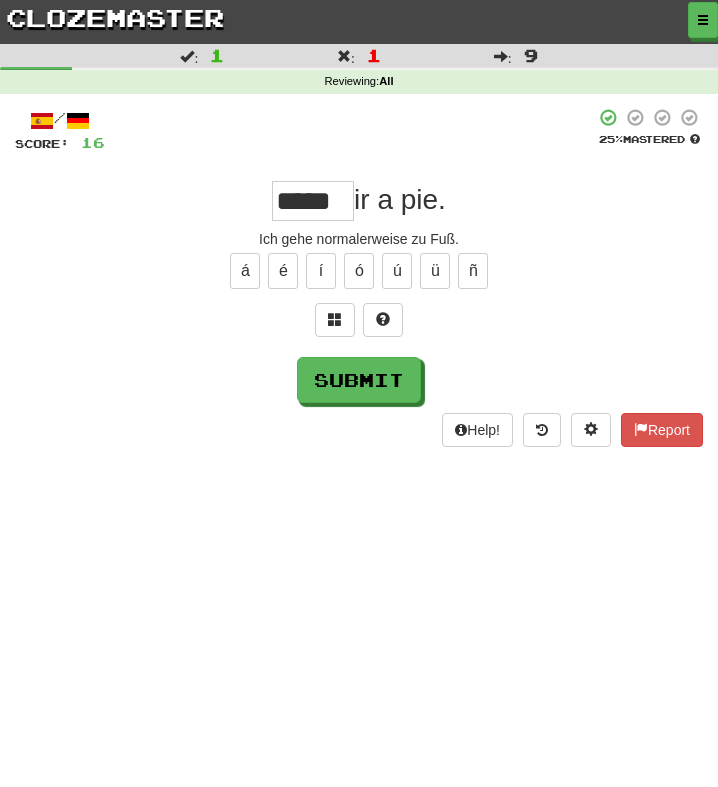 type on "******" 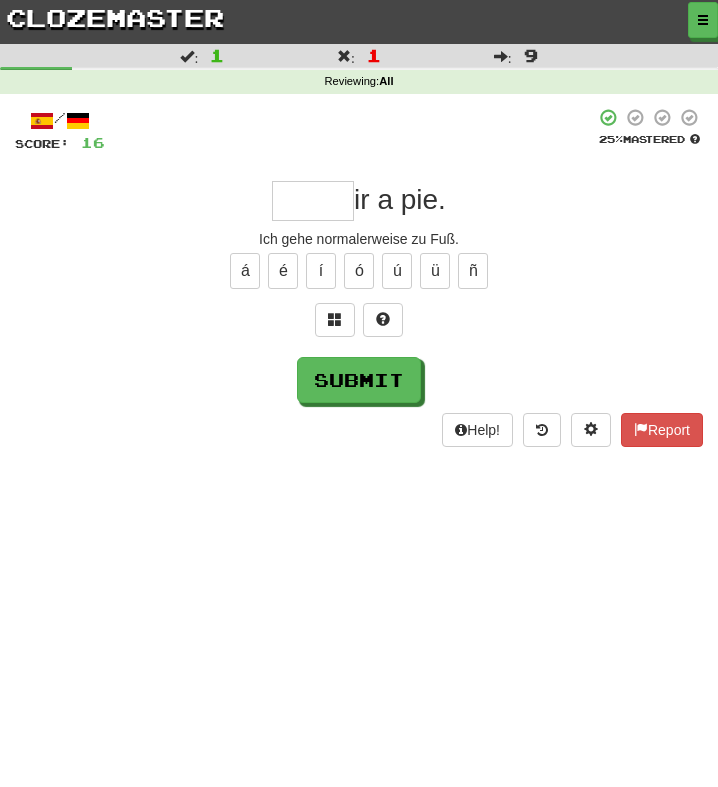 scroll, scrollTop: 0, scrollLeft: 0, axis: both 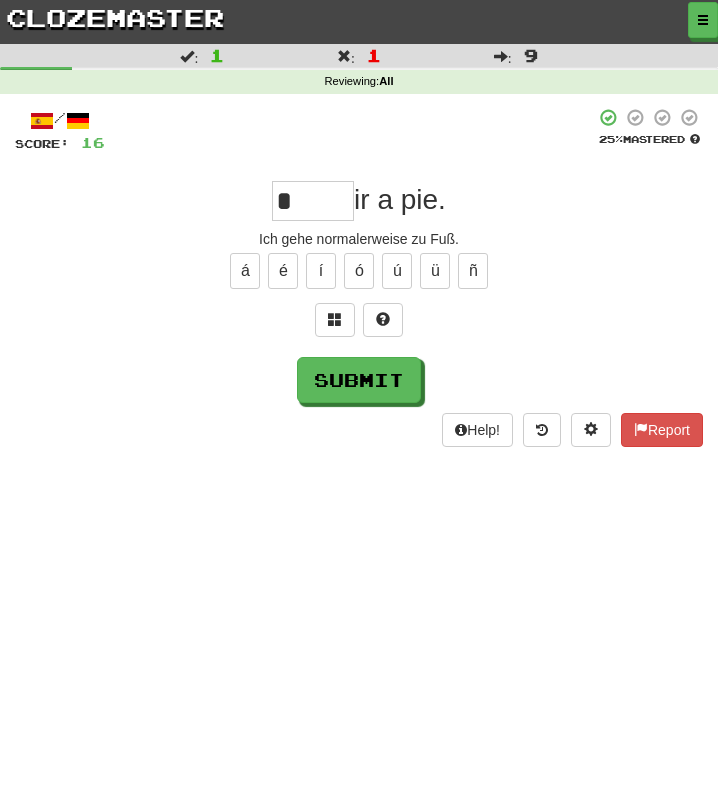 type on "**" 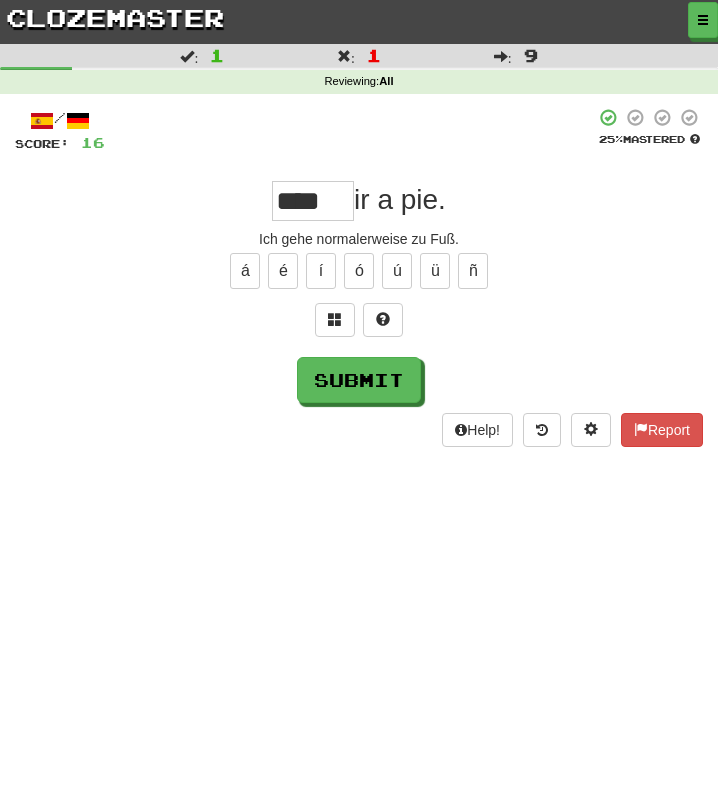 type on "*****" 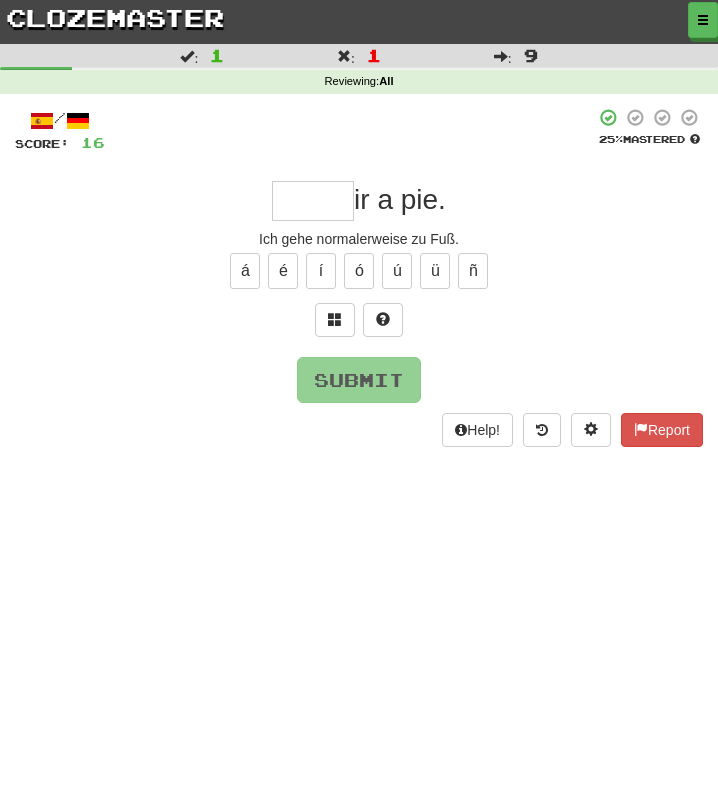 type on "*****" 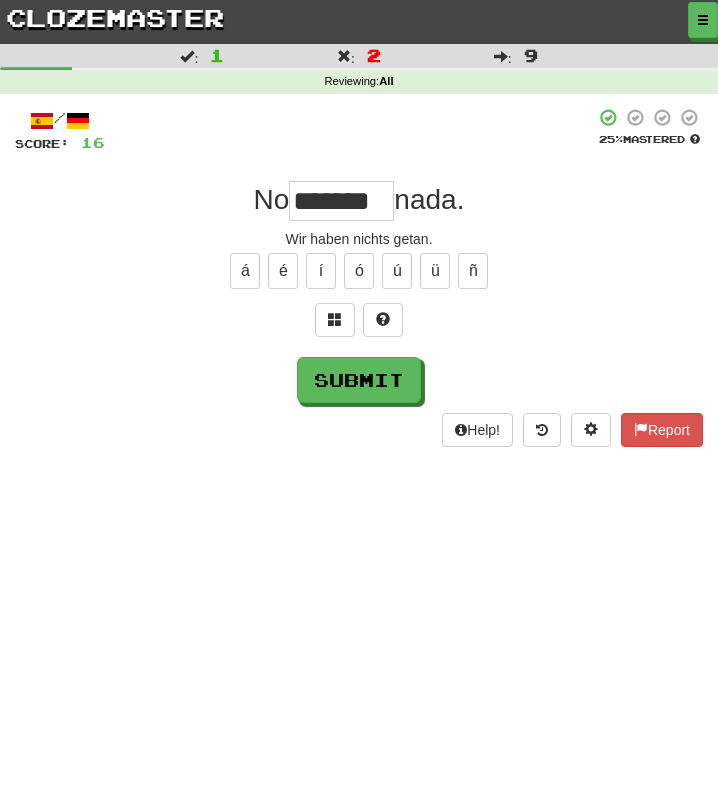 type on "*******" 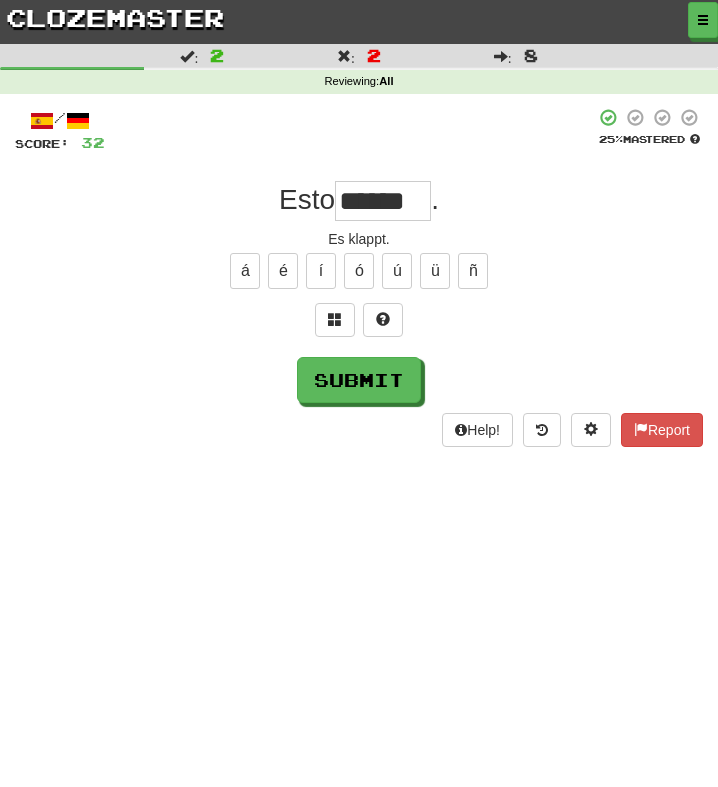 type on "*******" 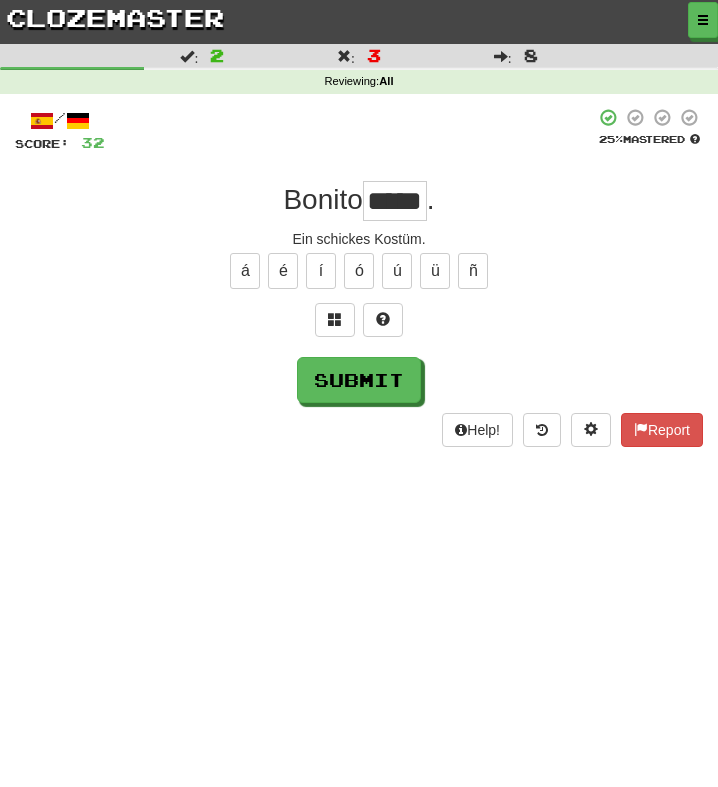 type on "*****" 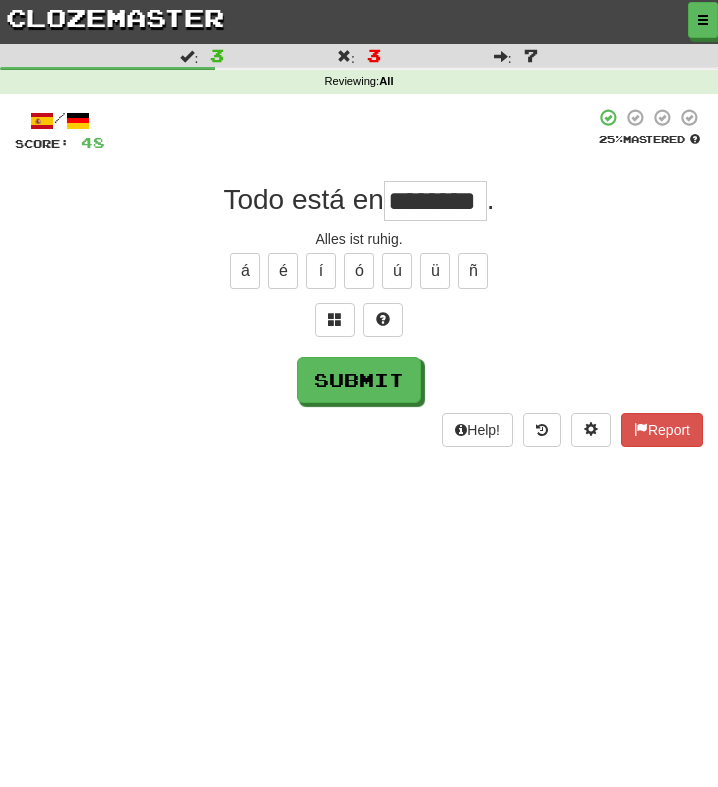 type on "********" 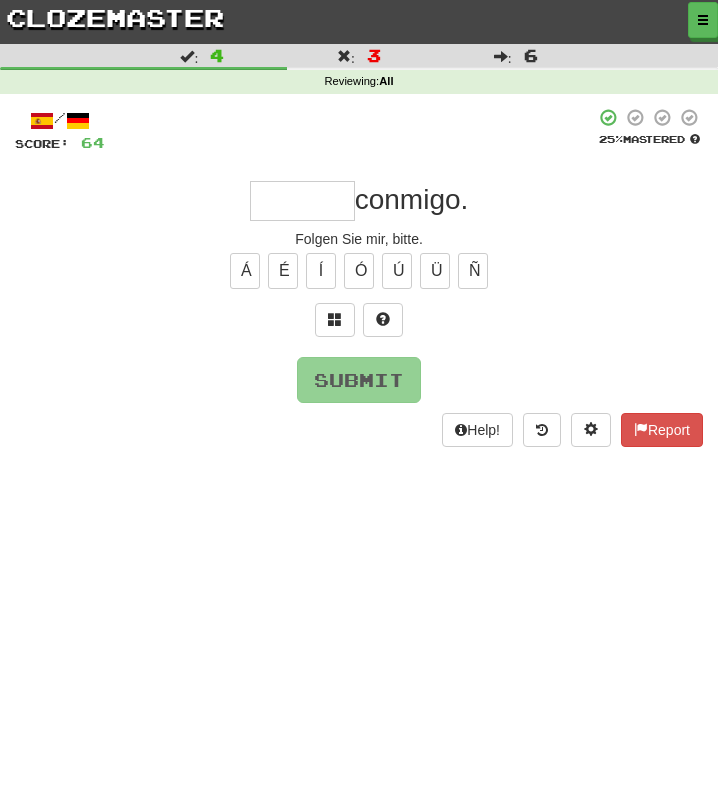 type on "*" 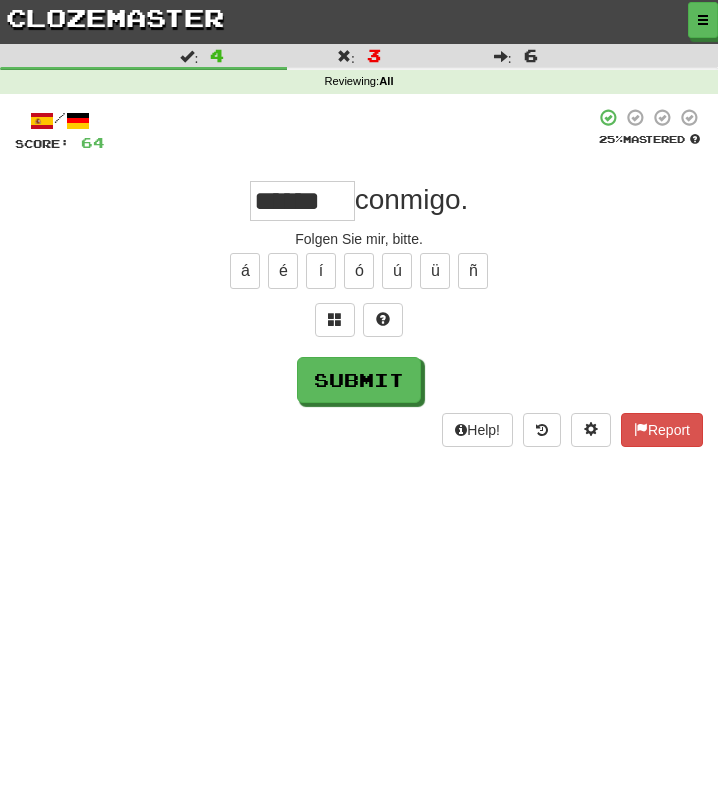 type on "******" 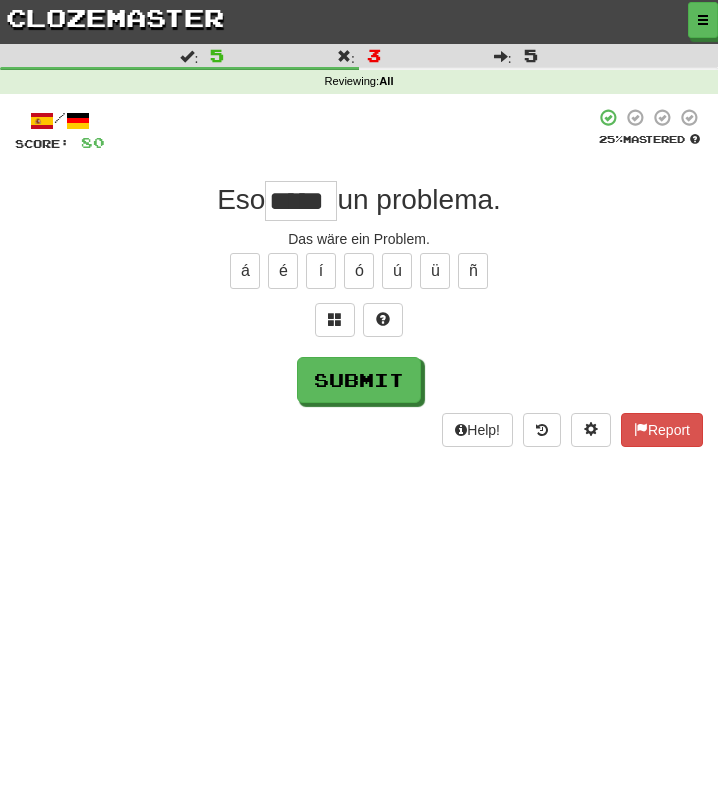 type on "*****" 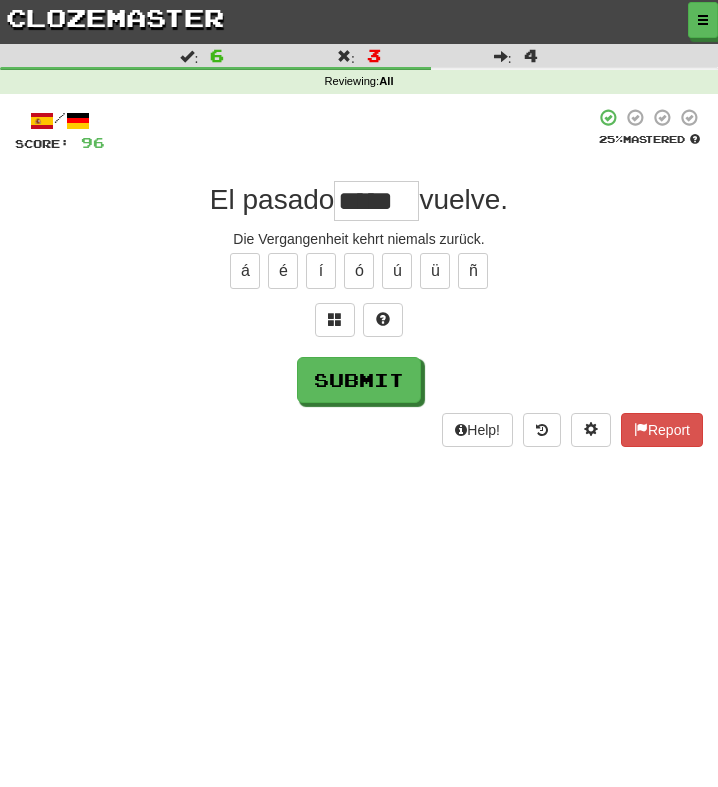 type on "*****" 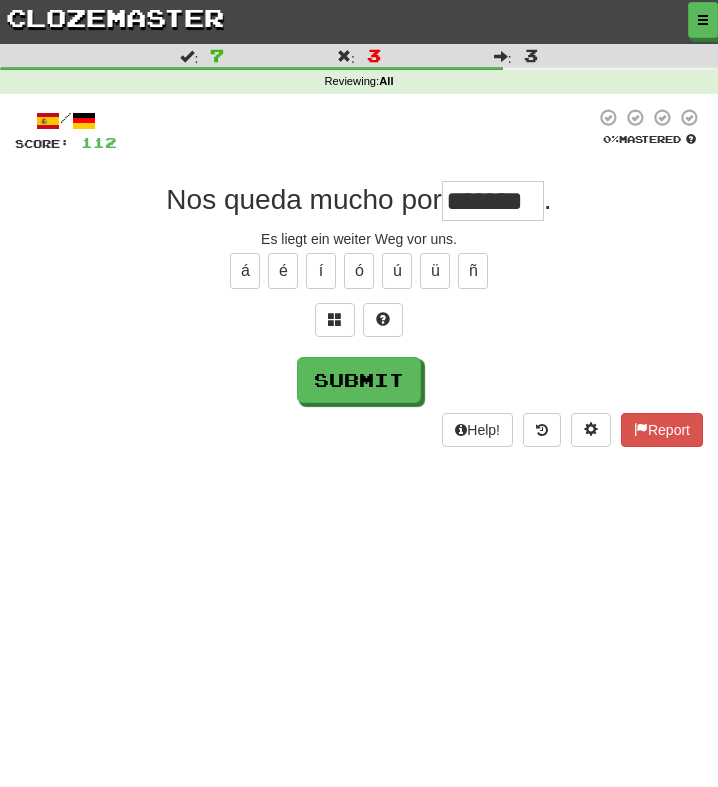 type on "*******" 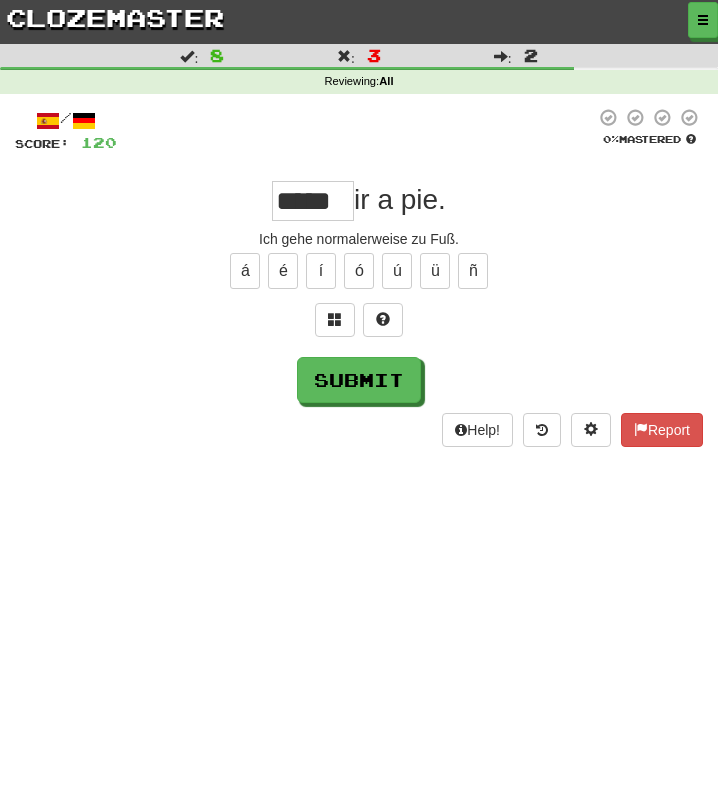 type on "*****" 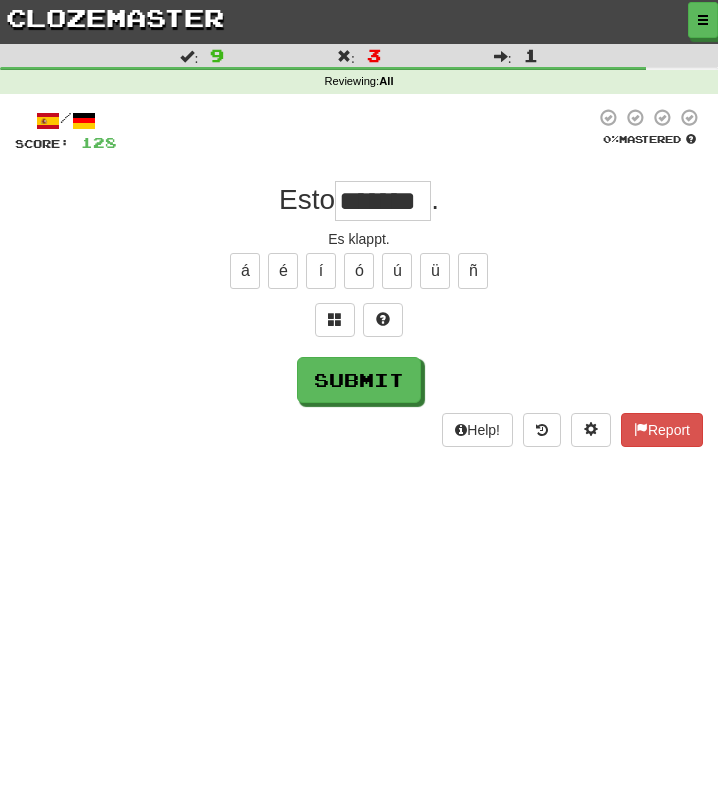 type on "*******" 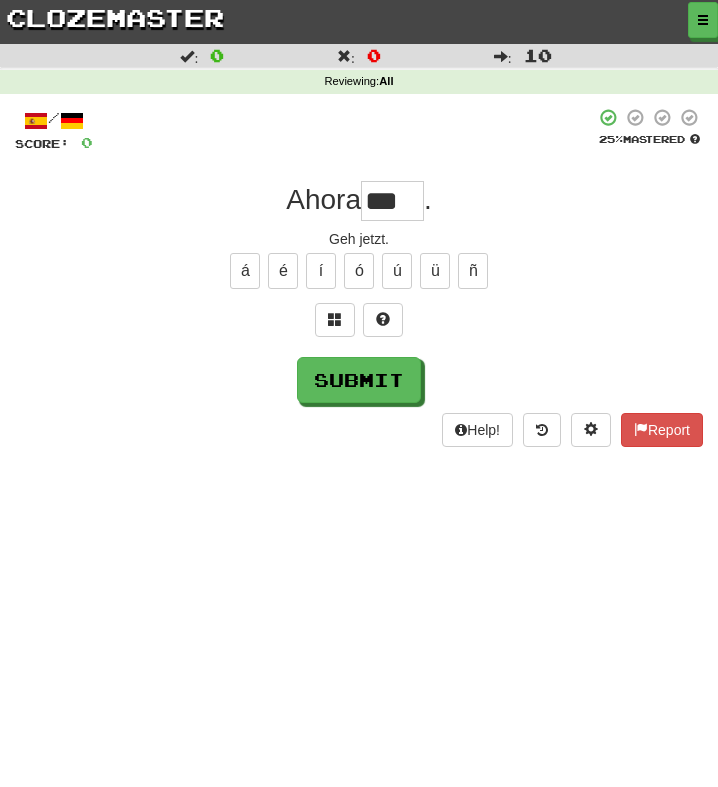 type on "****" 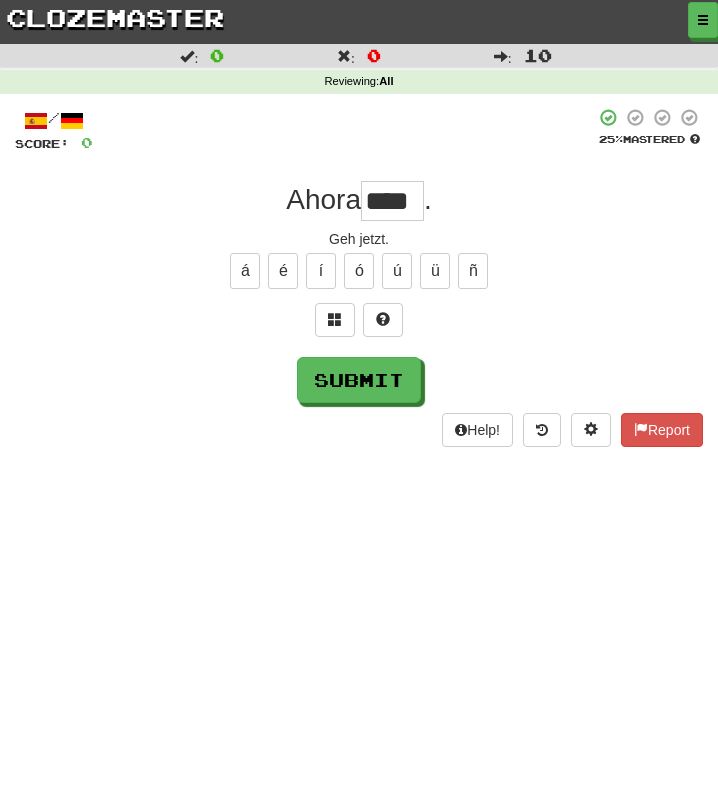 type on "****" 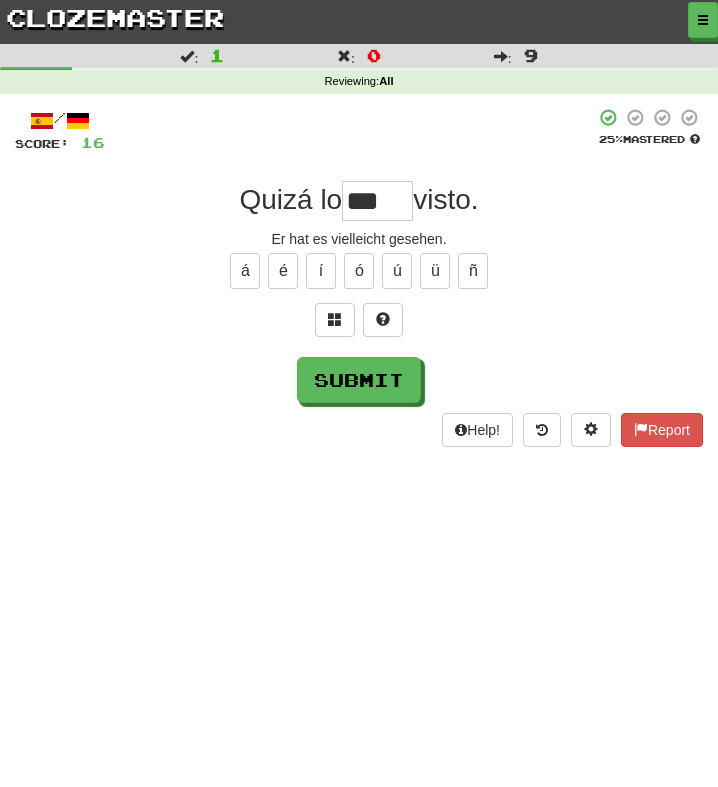 scroll, scrollTop: 0, scrollLeft: 0, axis: both 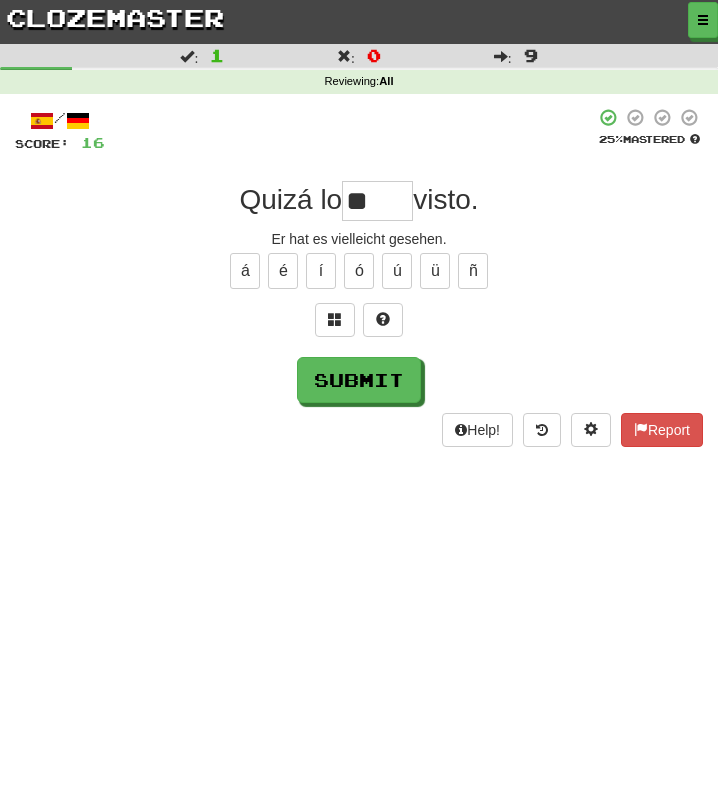 type on "*" 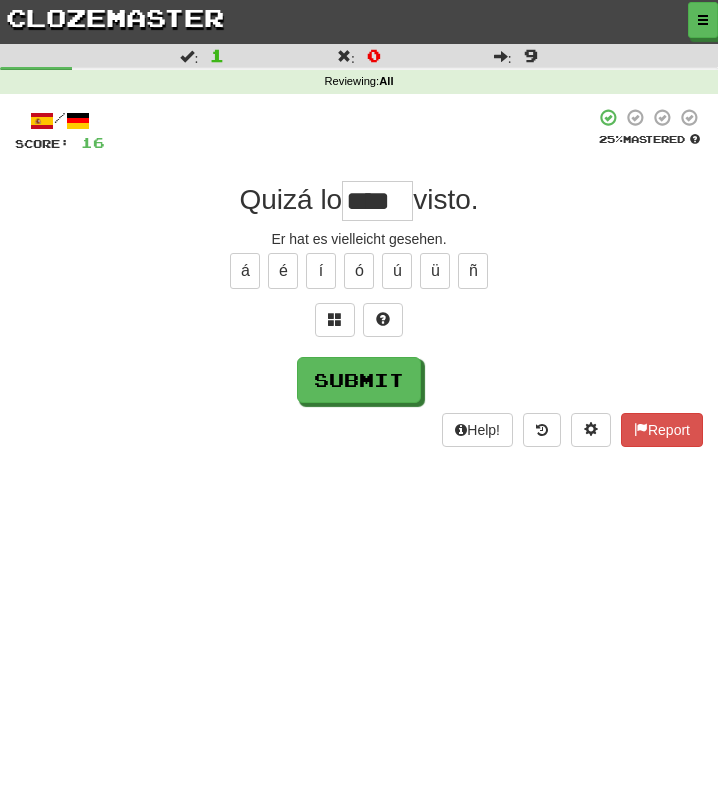 type on "****" 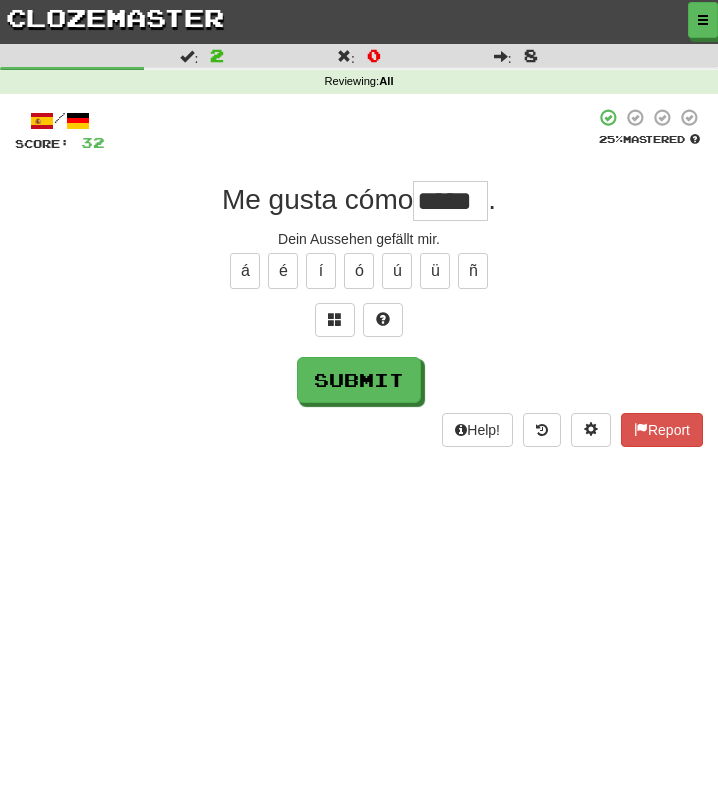 type on "*****" 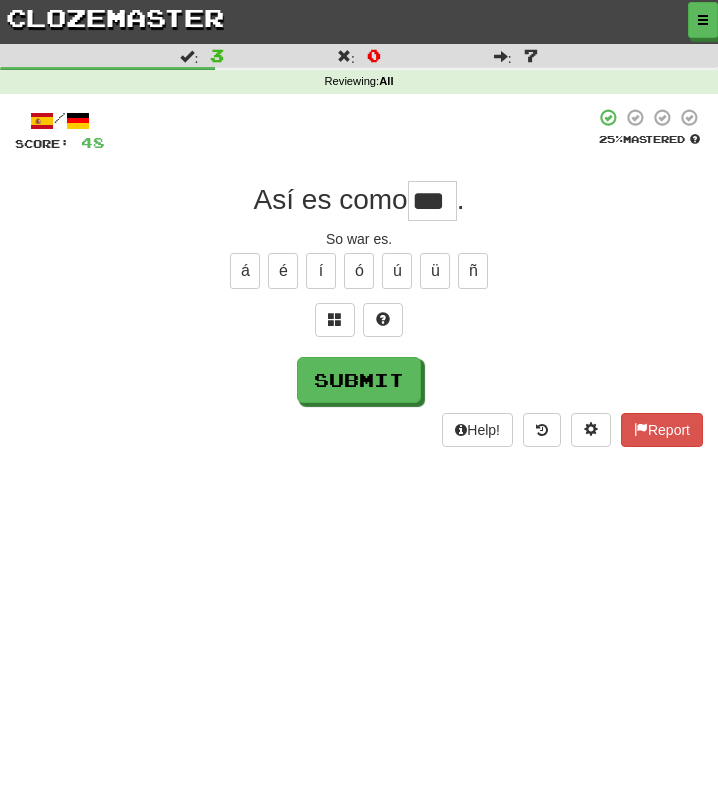 type on "***" 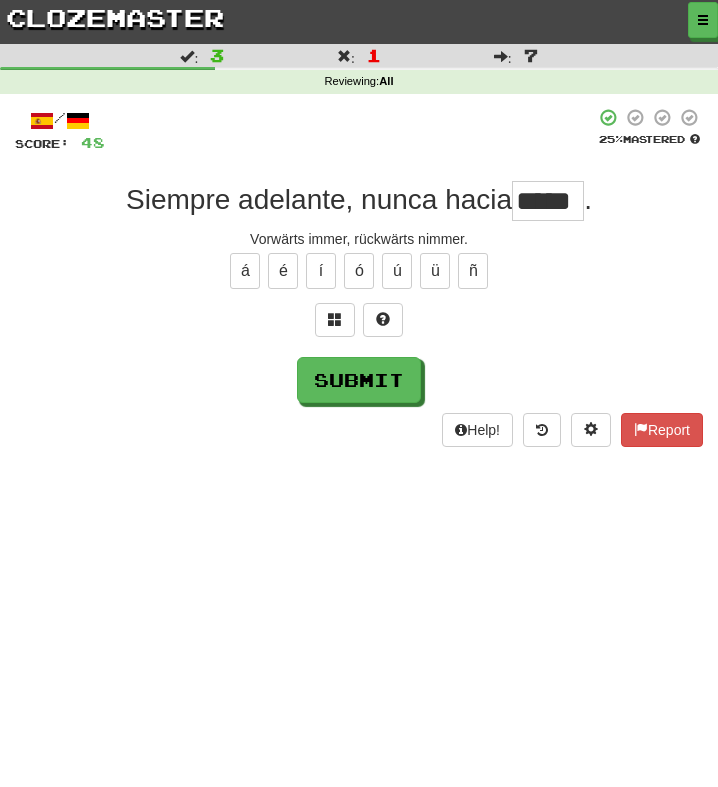 type on "*****" 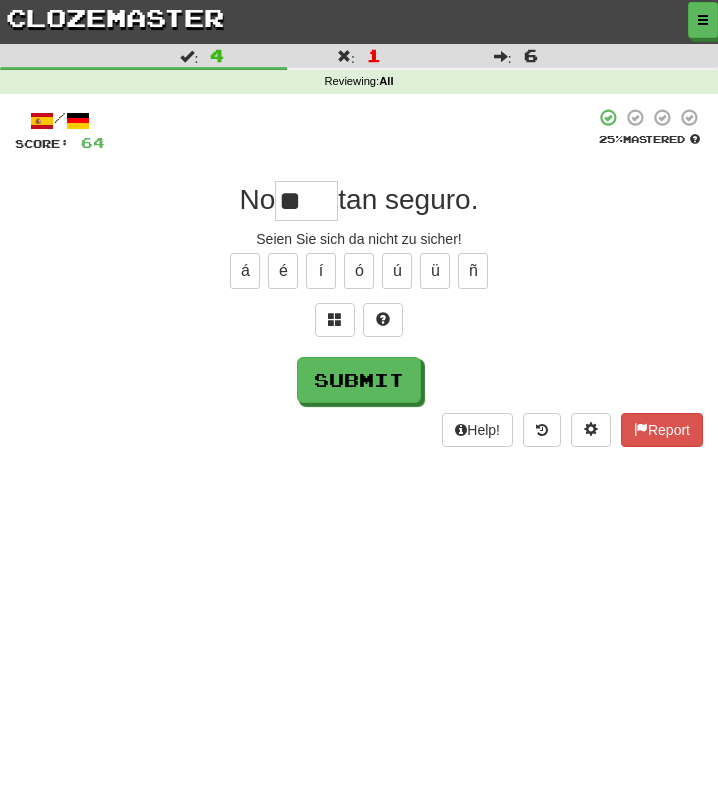 type on "*" 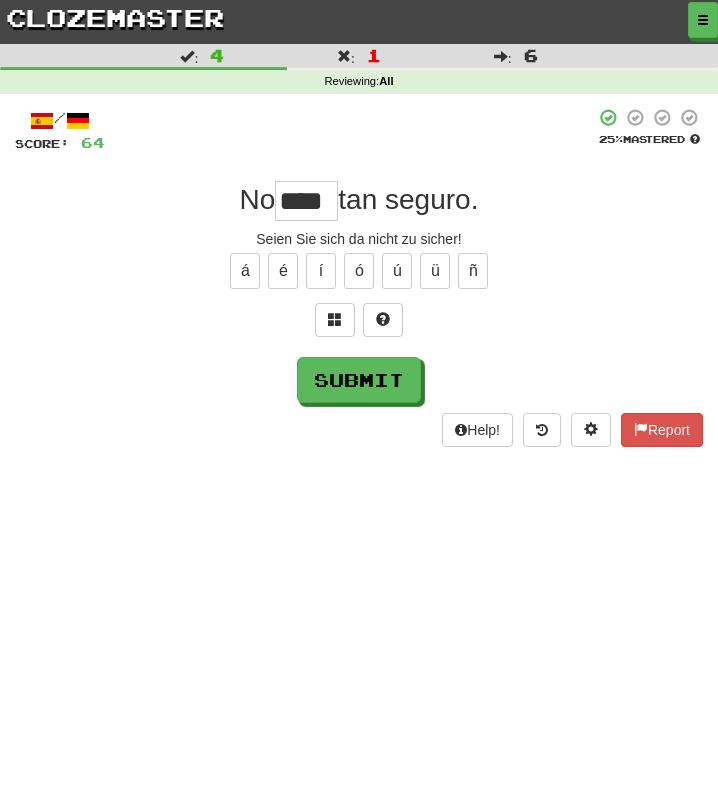 type on "****" 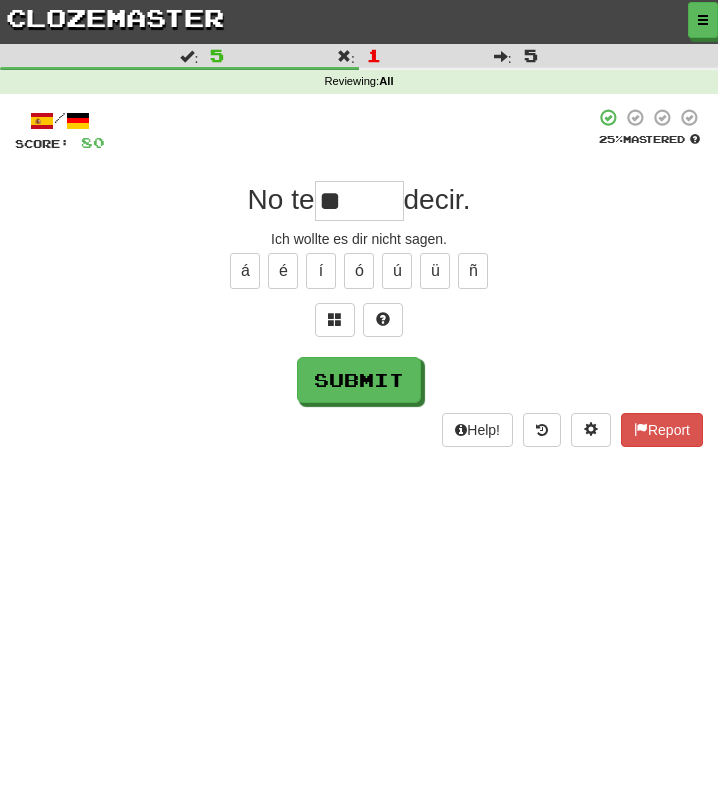 type on "*" 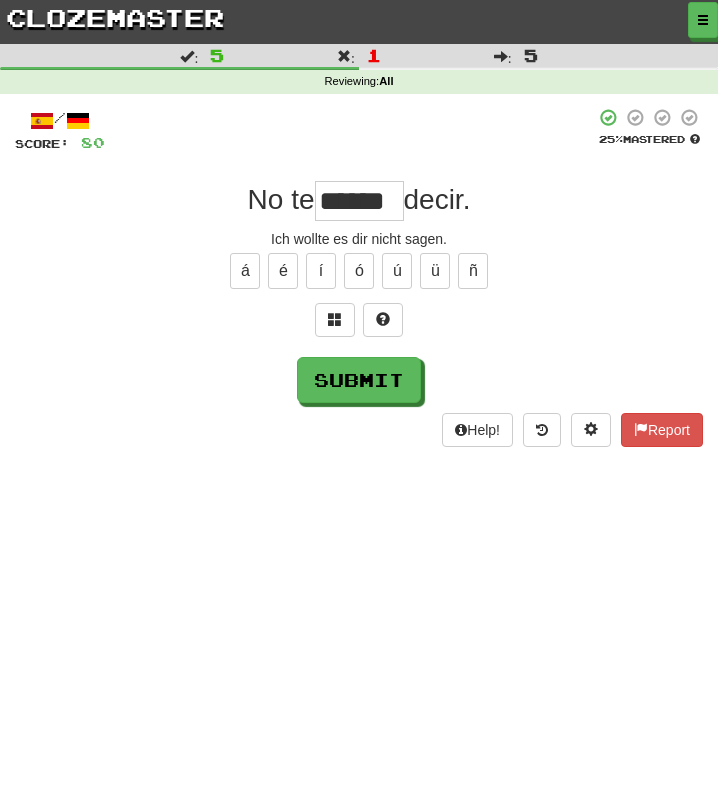 type on "******" 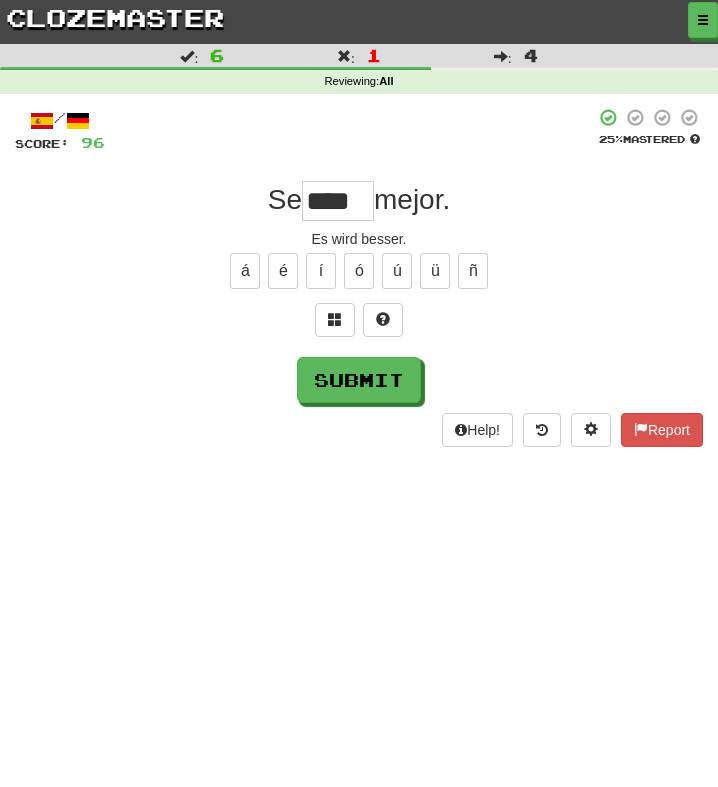 type on "****" 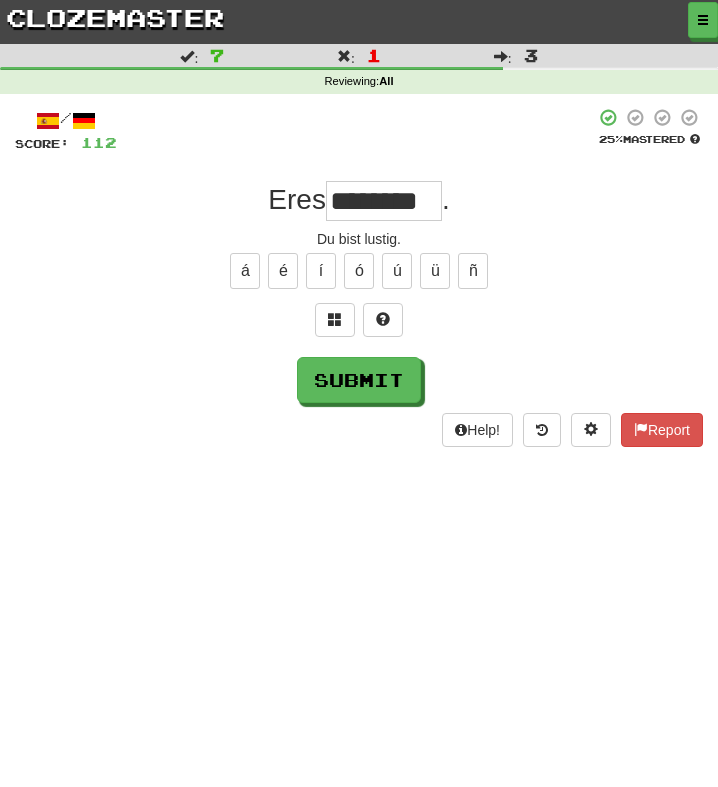 type on "********" 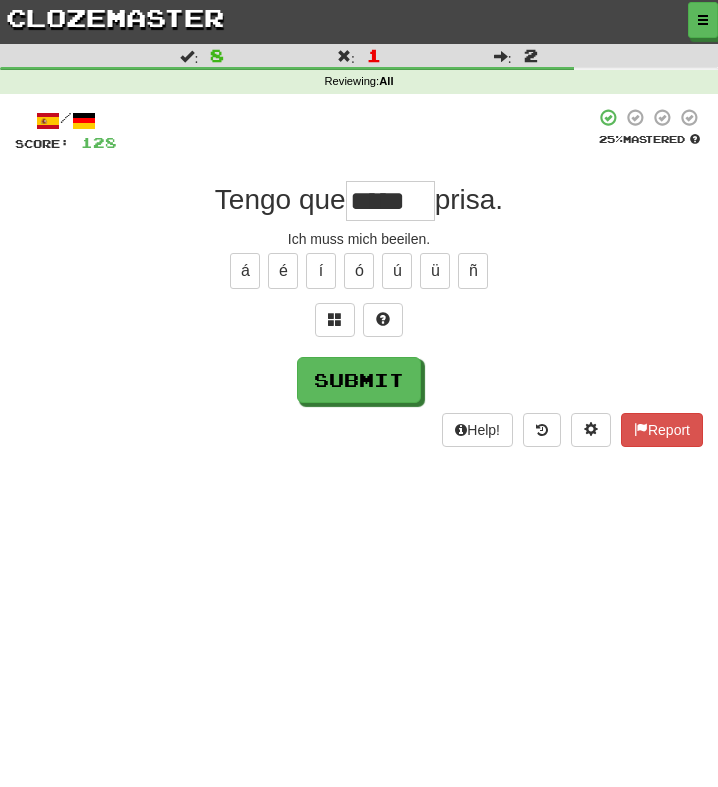 type on "*****" 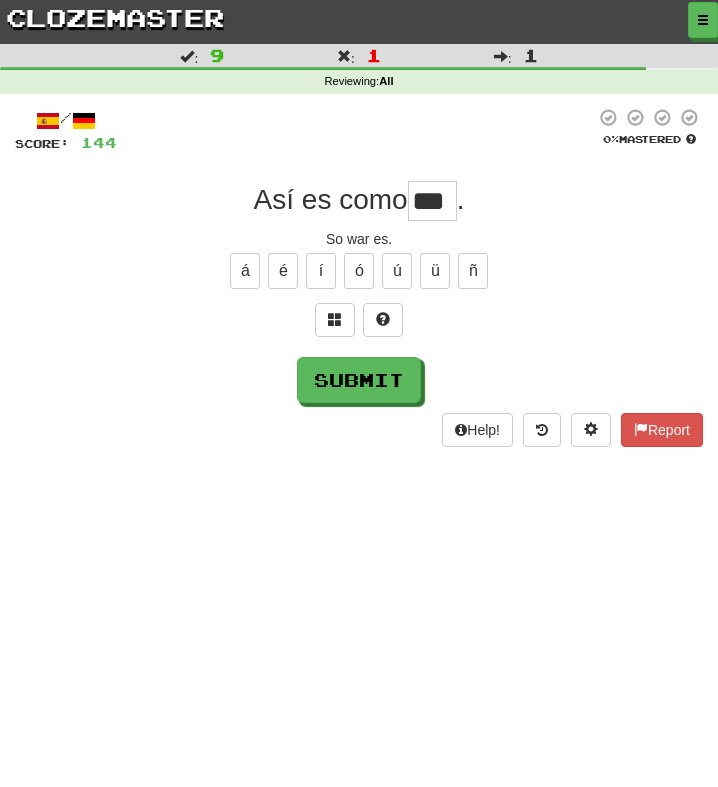 type on "***" 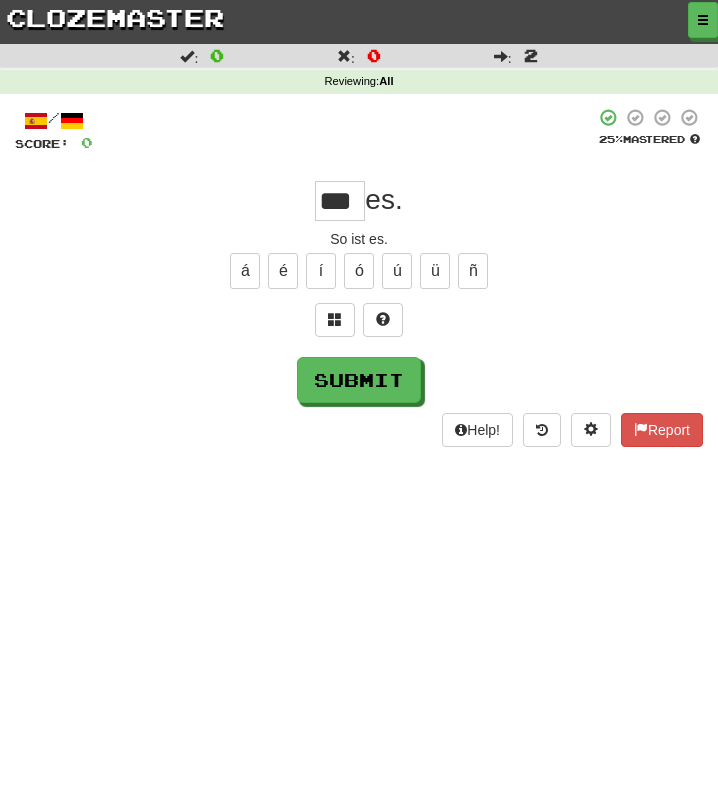 type on "***" 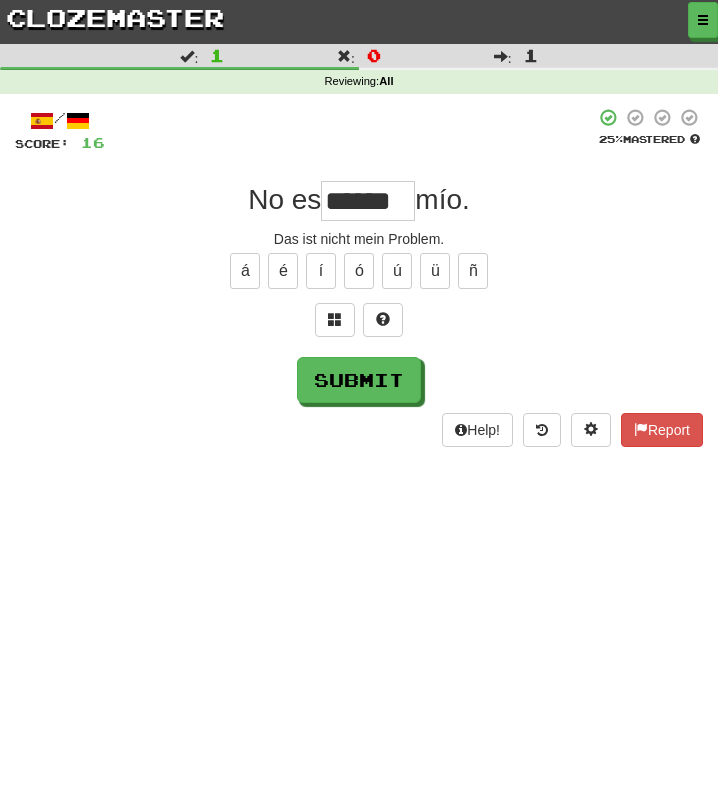 type on "******" 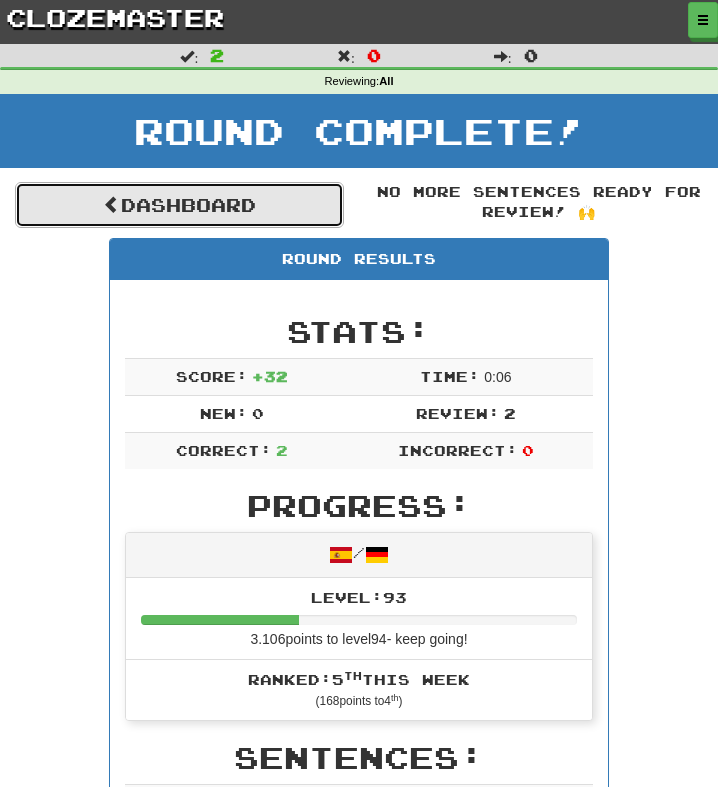 click on "Dashboard" at bounding box center [179, 205] 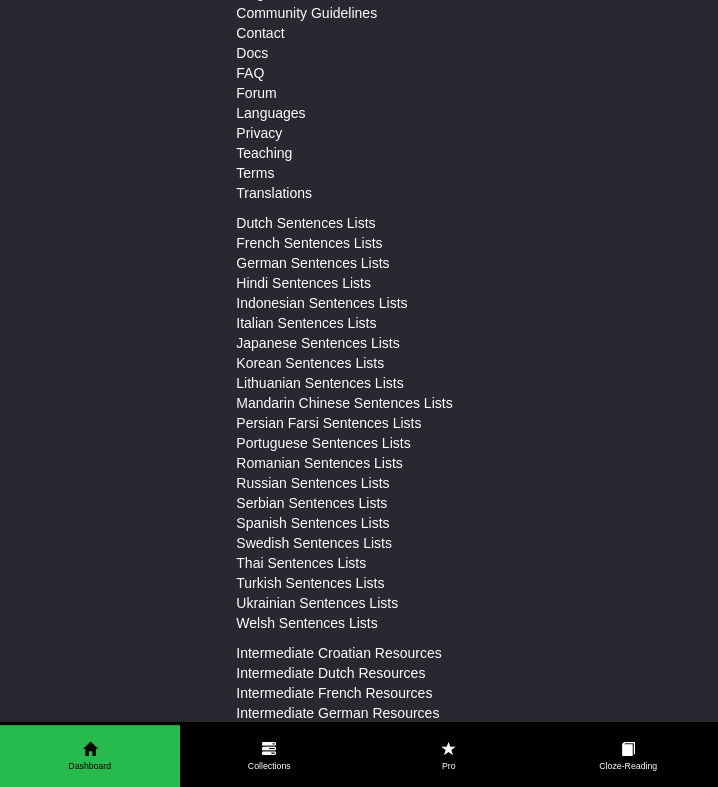 scroll, scrollTop: 2125, scrollLeft: 0, axis: vertical 